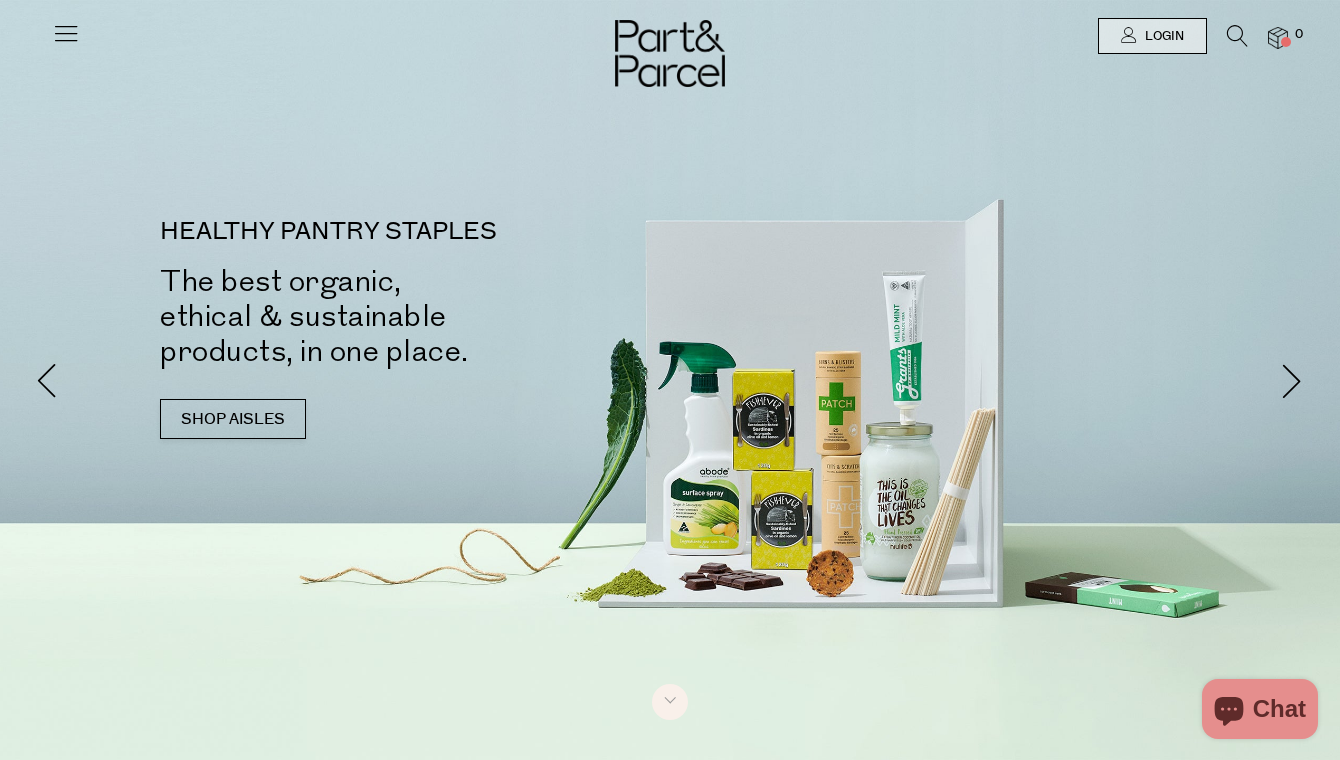 scroll, scrollTop: 0, scrollLeft: 0, axis: both 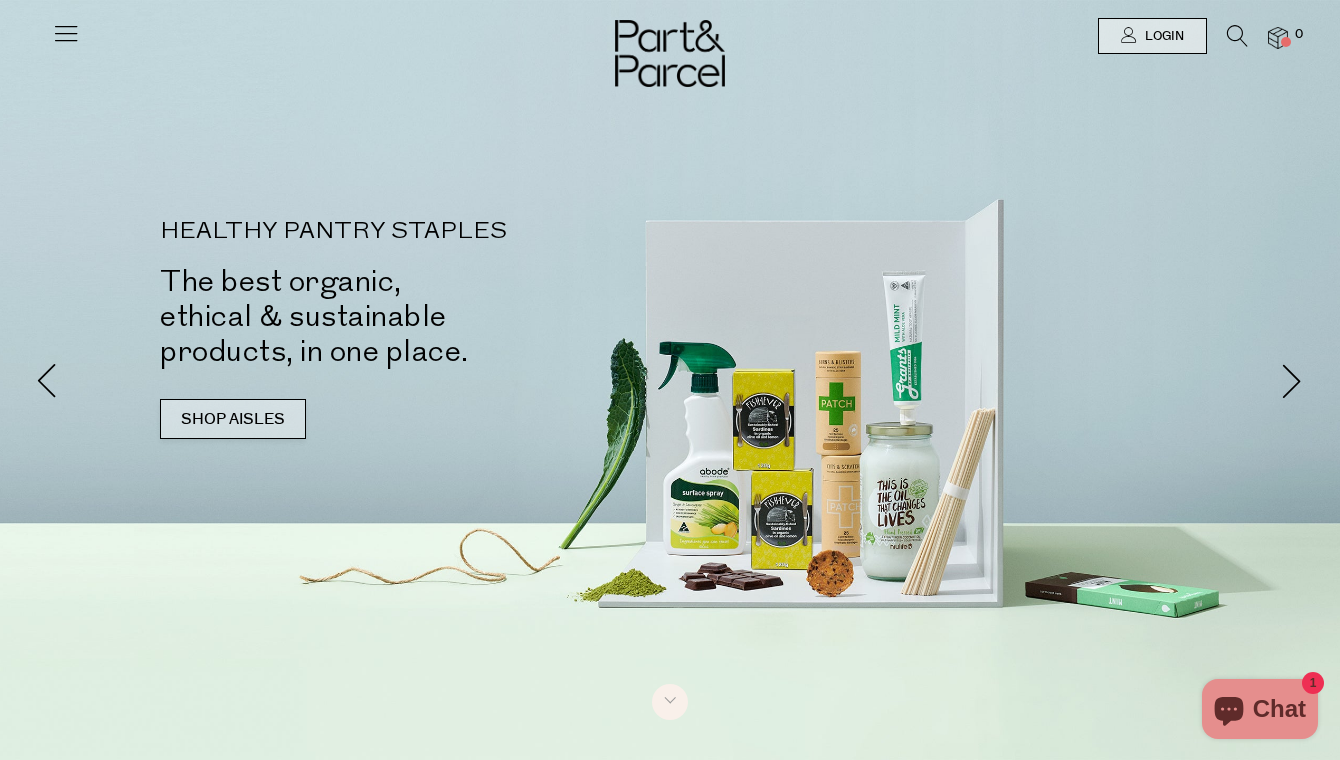 click on "SHOP AISLES" at bounding box center [233, 419] 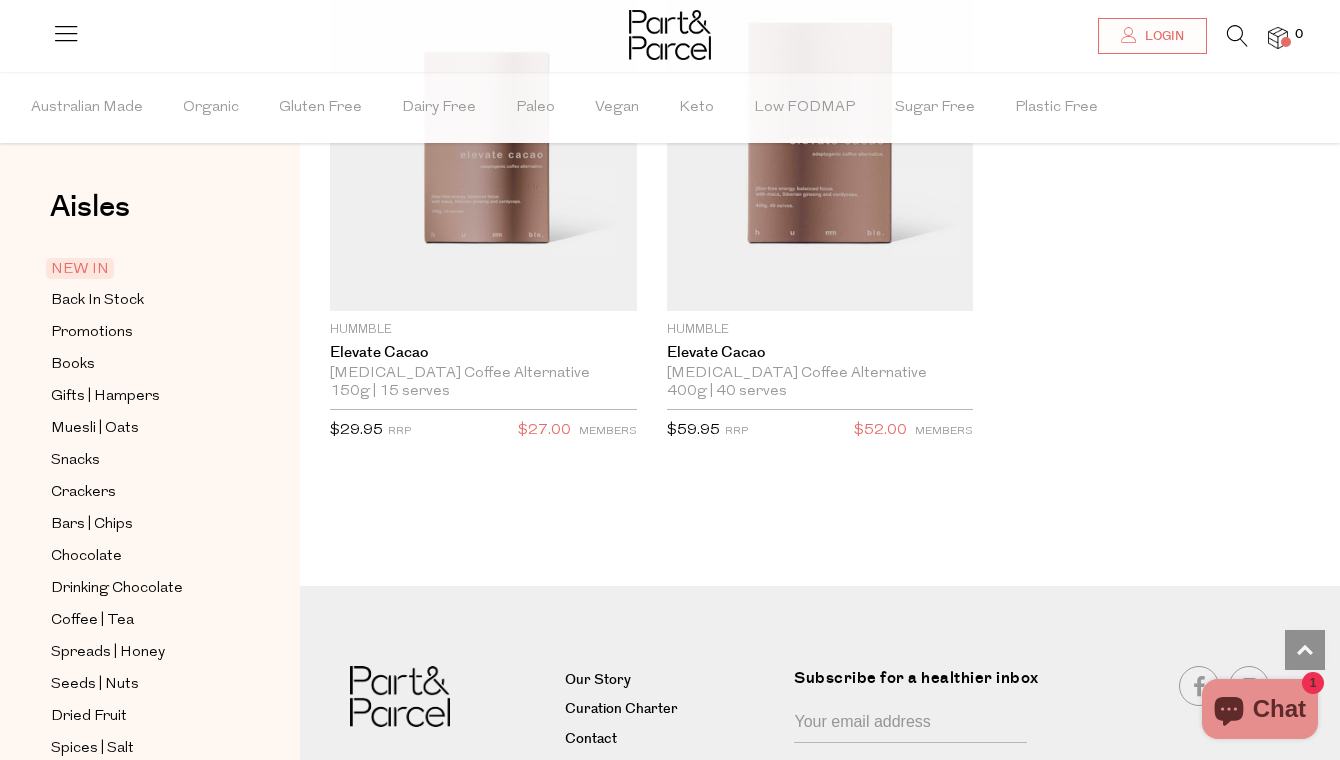 scroll, scrollTop: 3410, scrollLeft: 0, axis: vertical 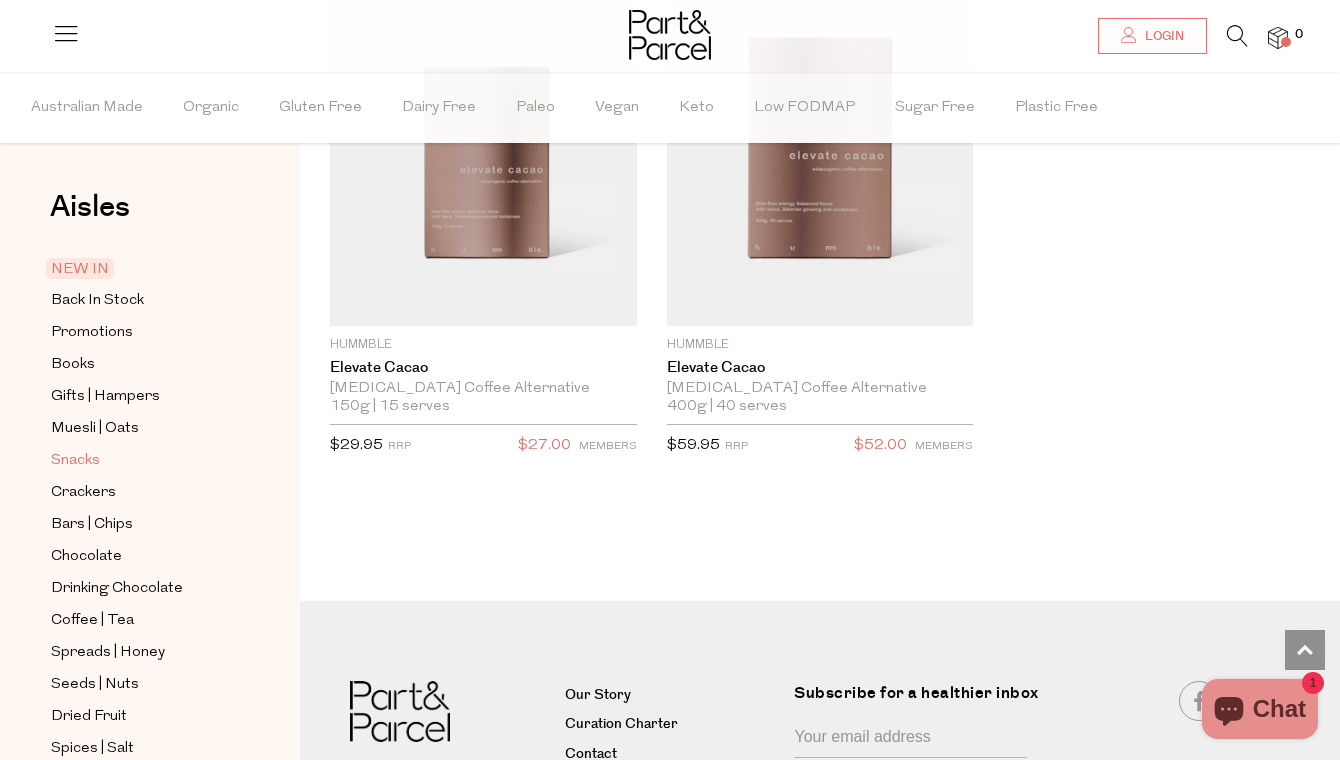 click on "Snacks" at bounding box center (75, 461) 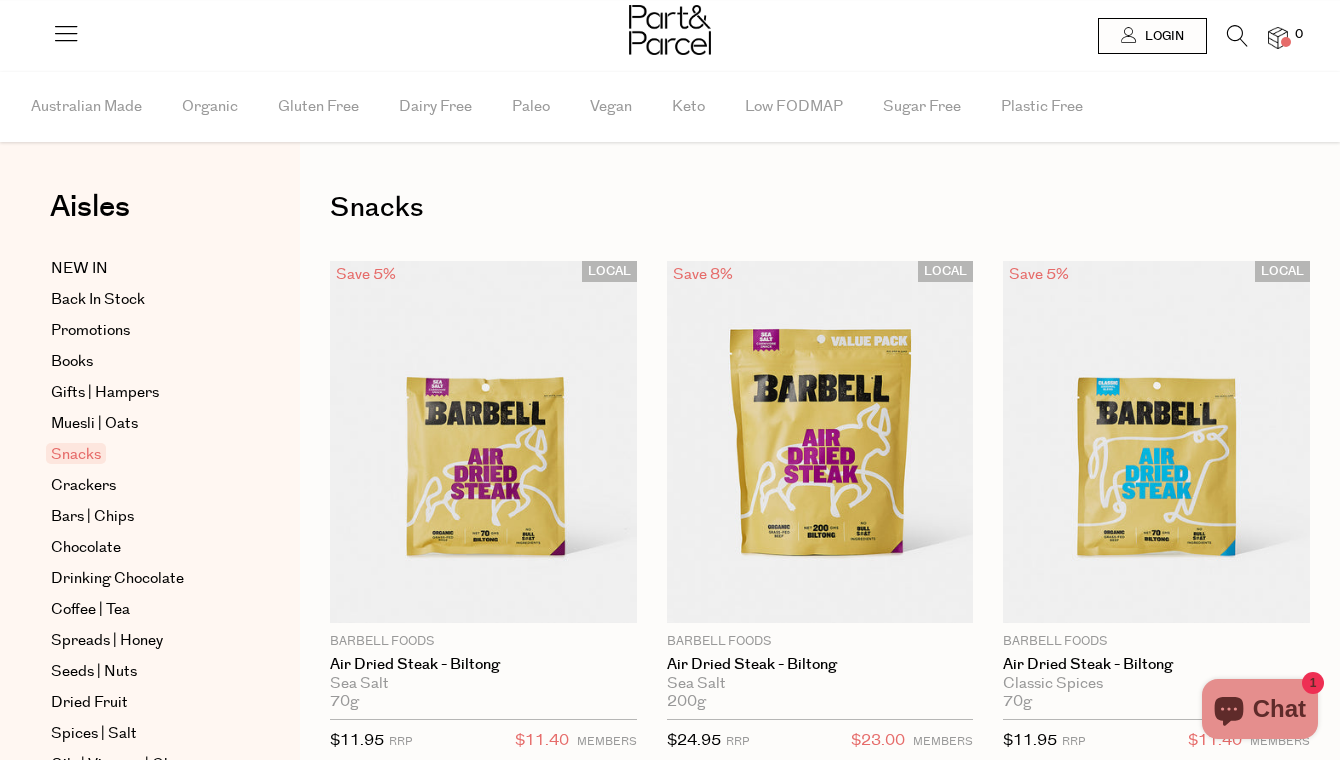 scroll, scrollTop: 0, scrollLeft: 0, axis: both 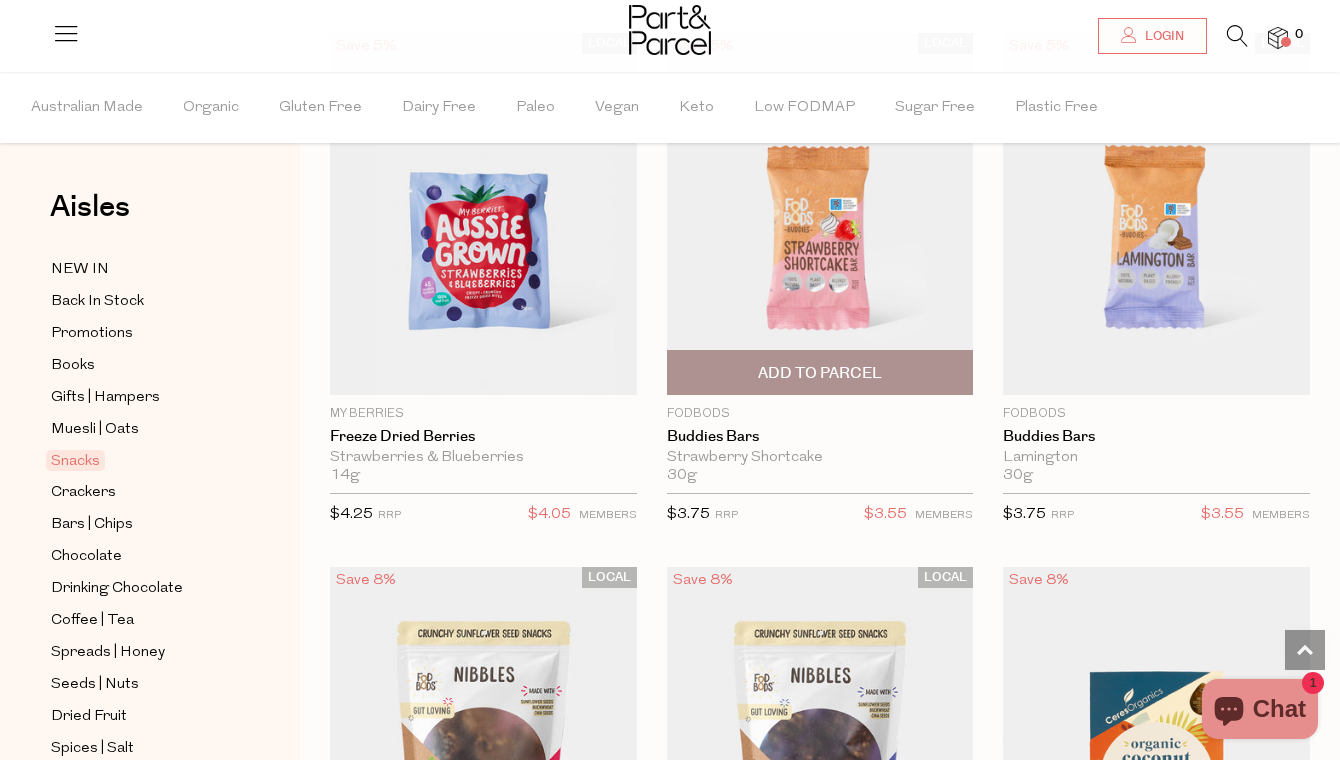 click at bounding box center (820, 214) 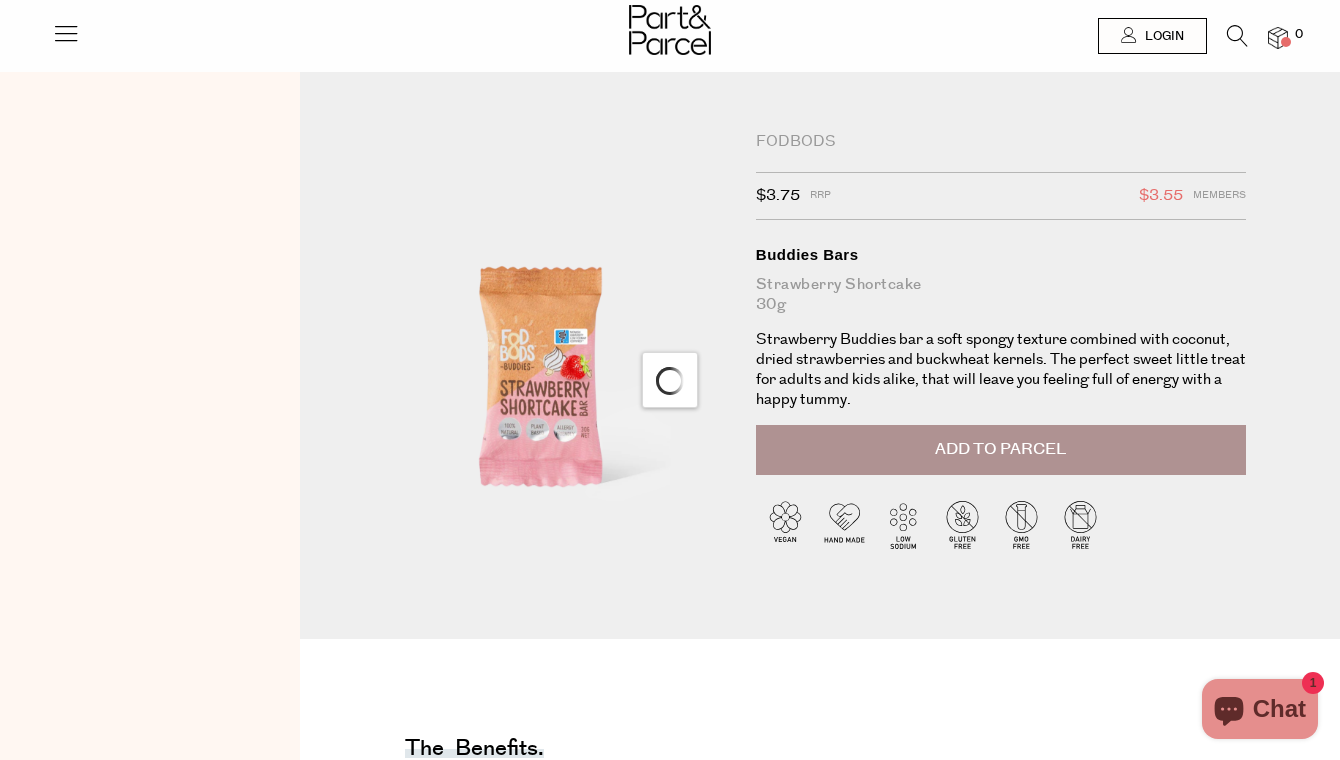scroll, scrollTop: 0, scrollLeft: 0, axis: both 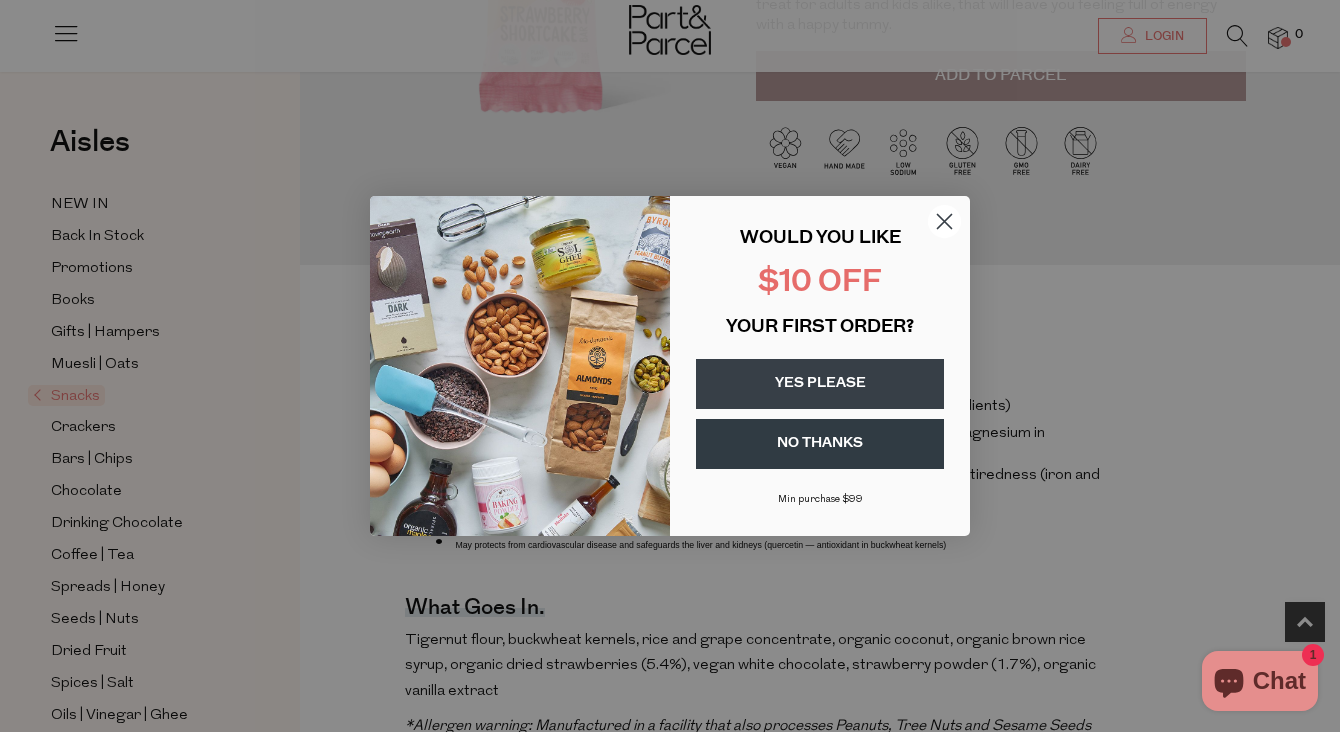 click 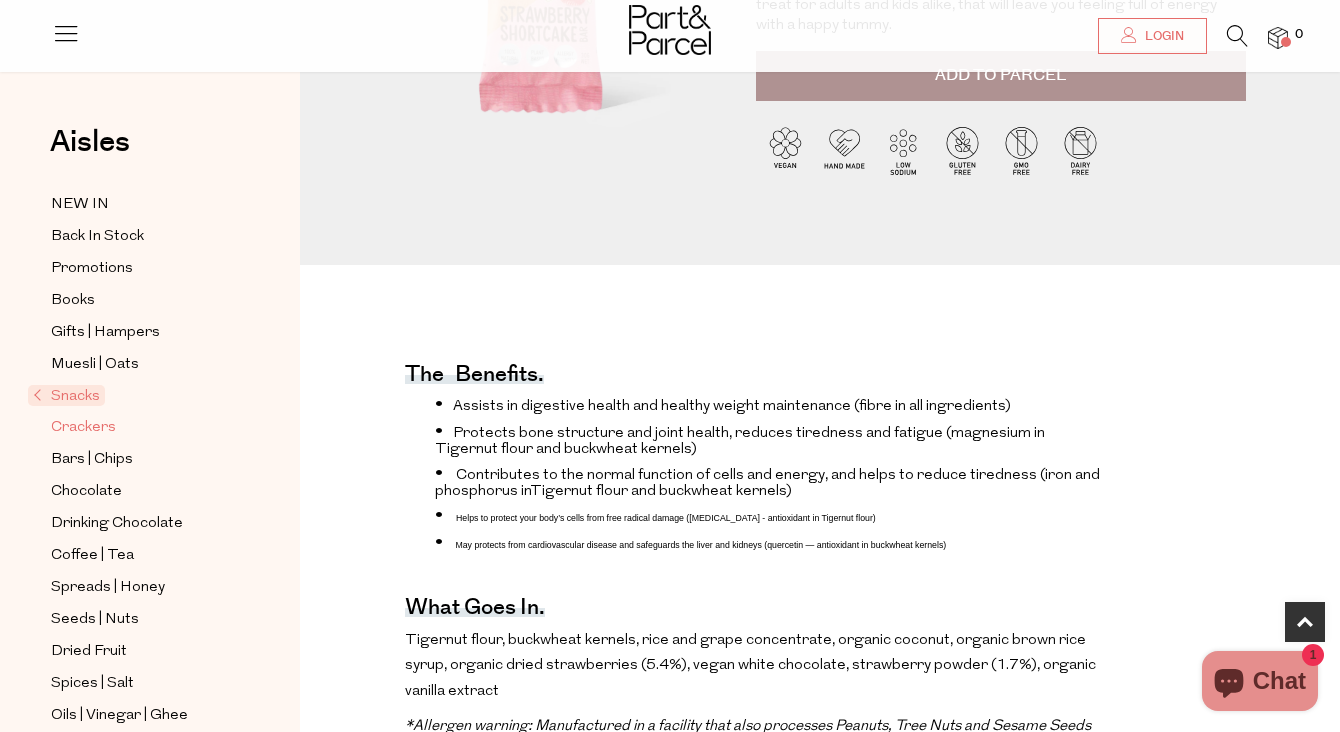 click on "Crackers" at bounding box center (83, 428) 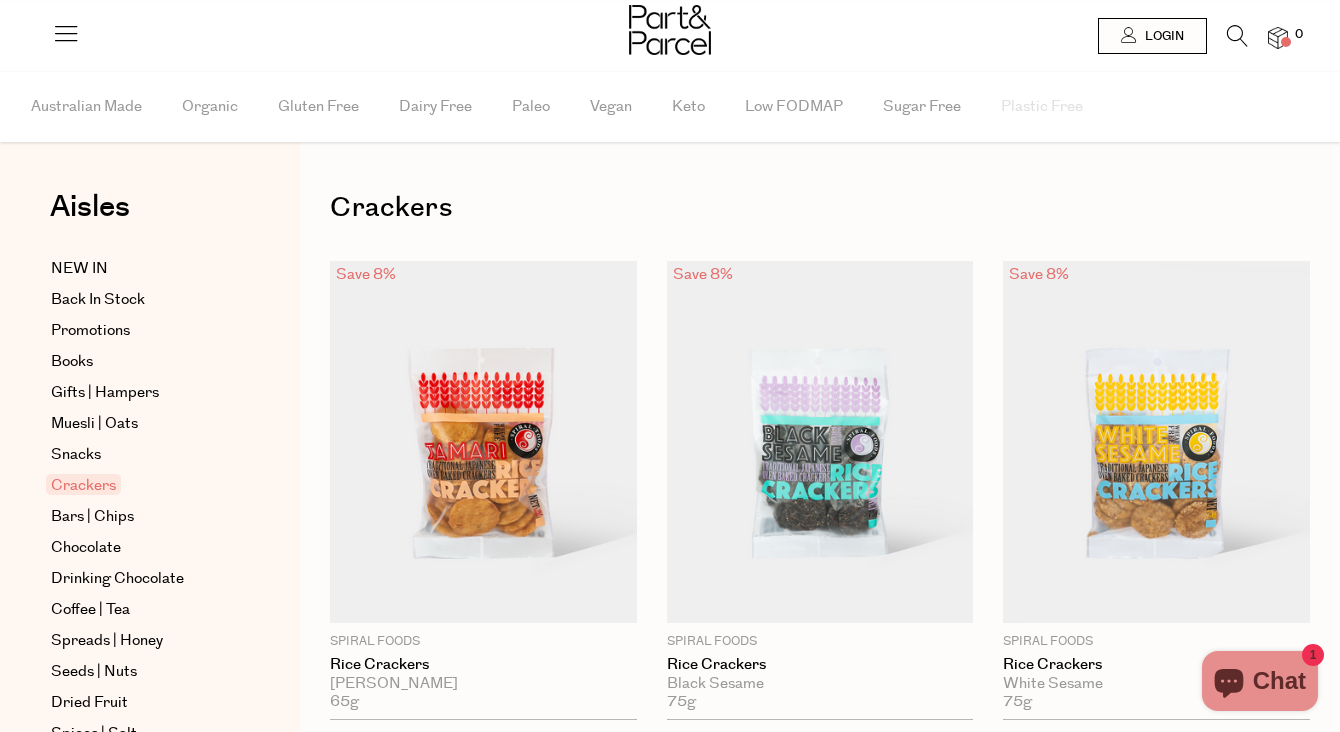 scroll, scrollTop: 0, scrollLeft: 0, axis: both 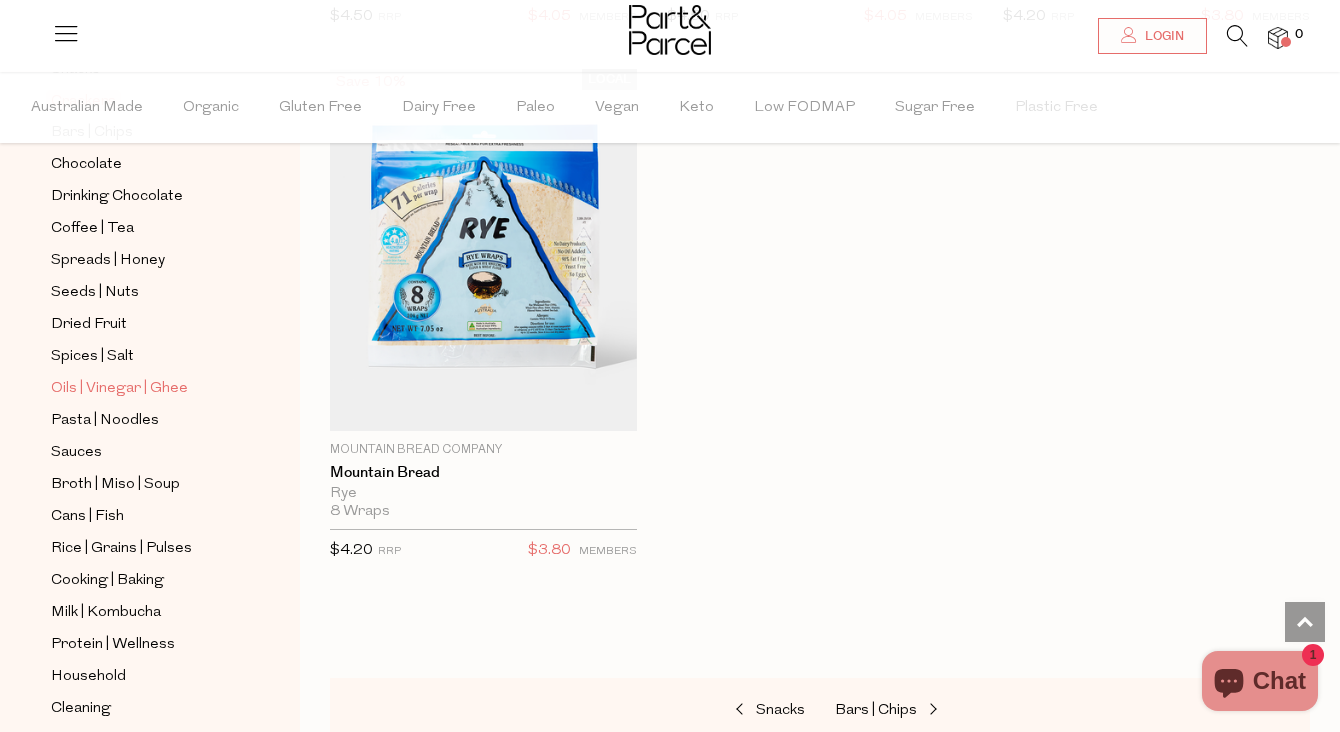 click on "Oils | Vinegar | Ghee" at bounding box center [119, 389] 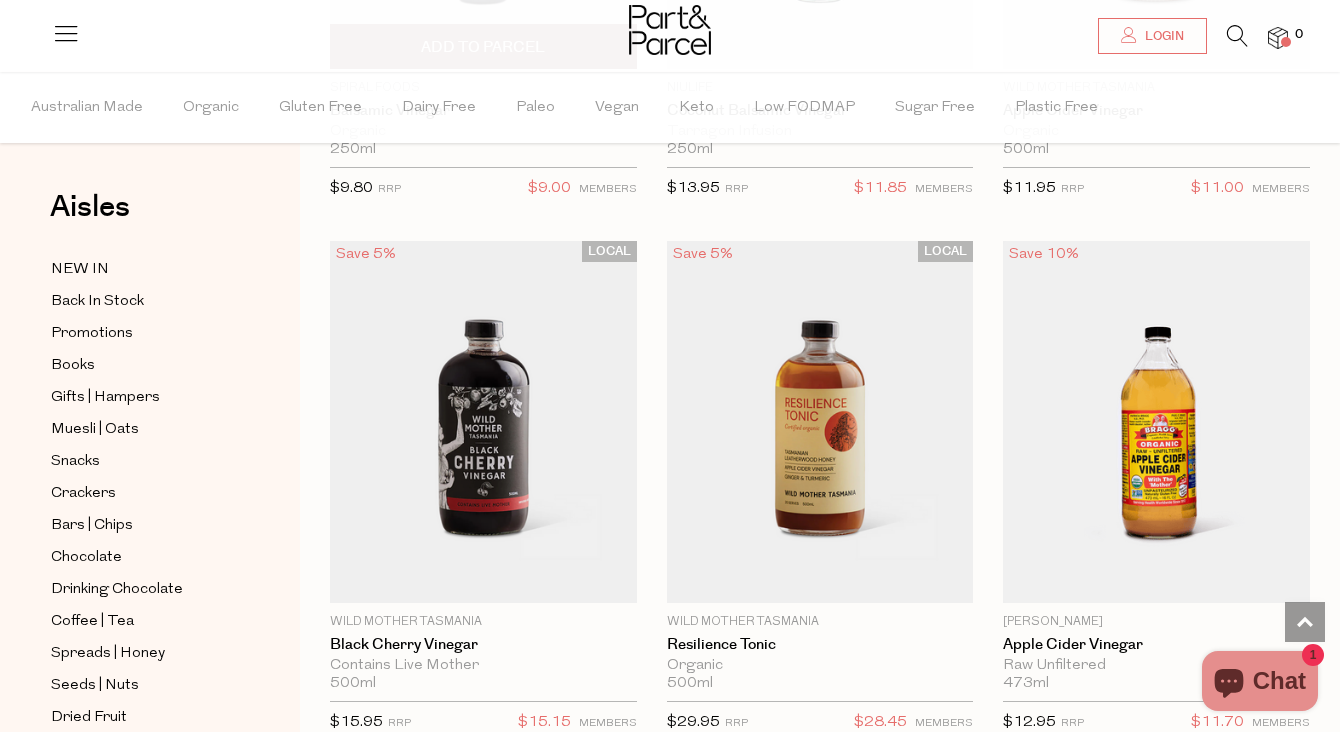 scroll, scrollTop: 6955, scrollLeft: 0, axis: vertical 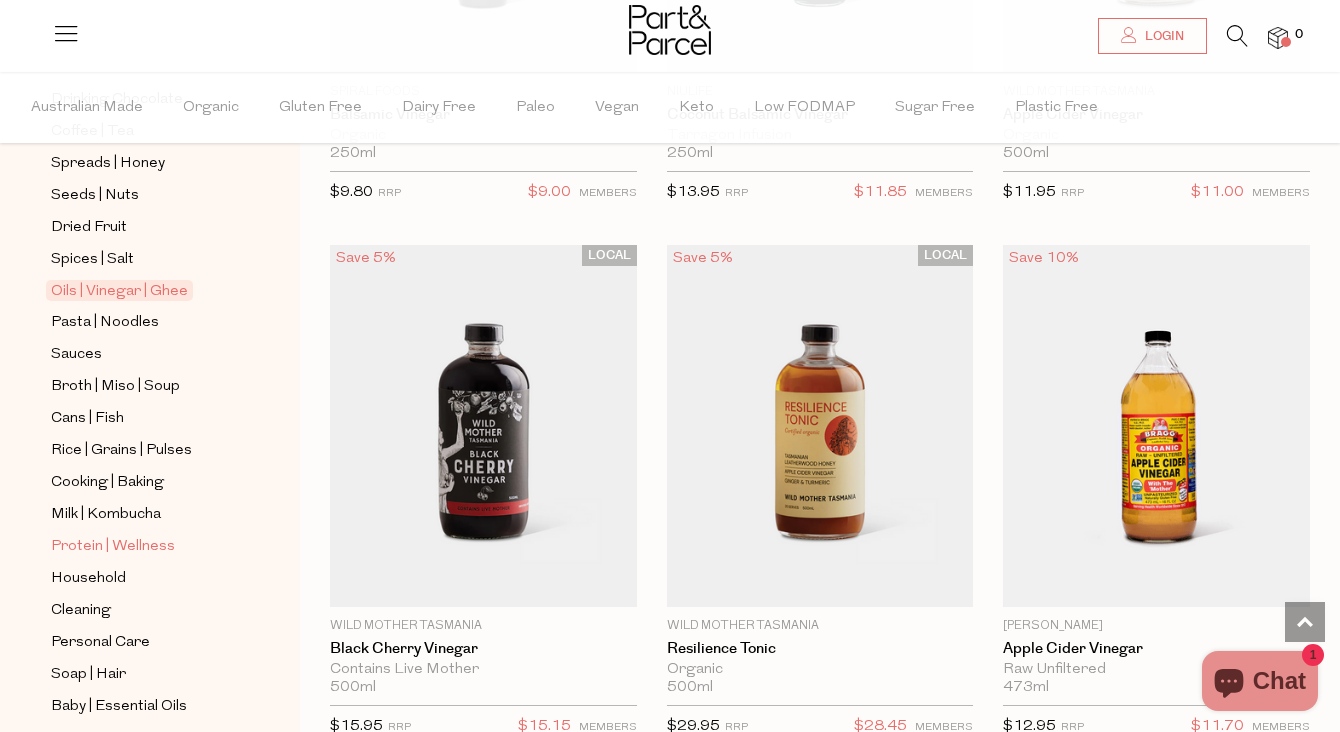 click on "Protein | Wellness" at bounding box center [113, 547] 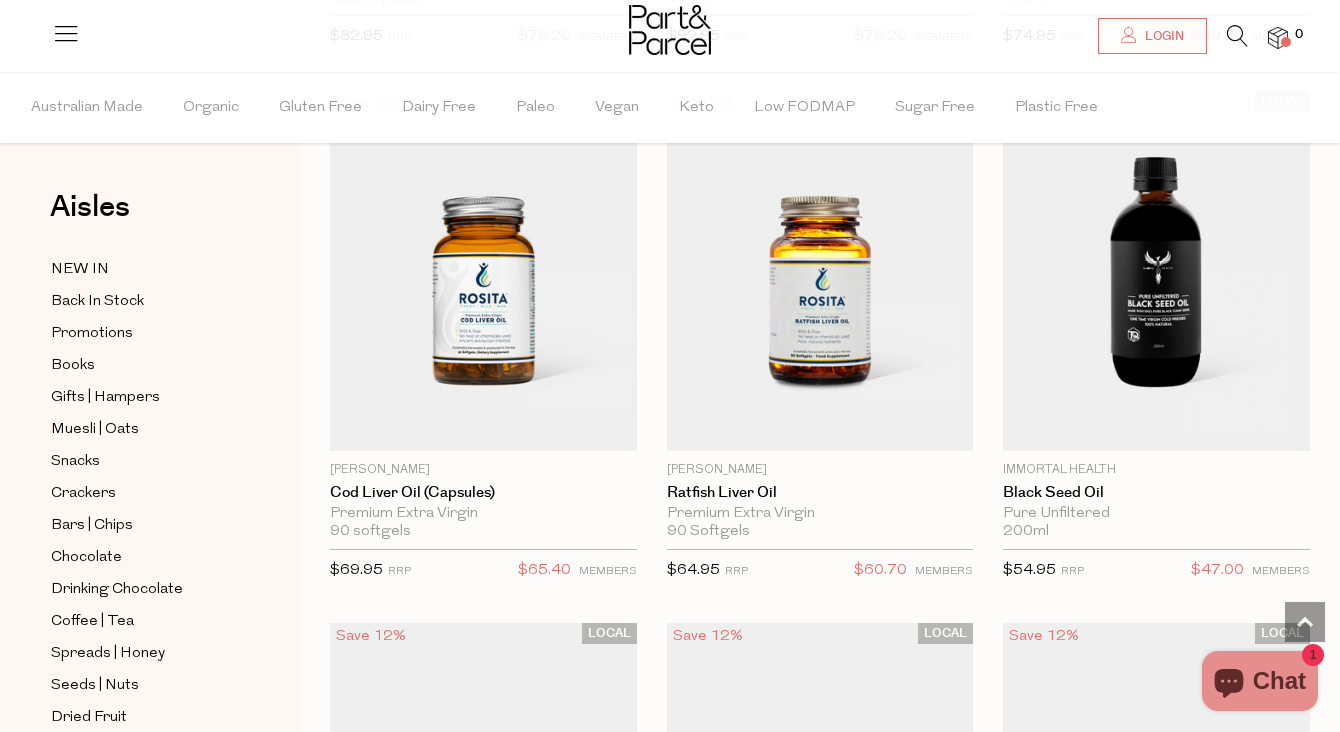 scroll, scrollTop: 3889, scrollLeft: 0, axis: vertical 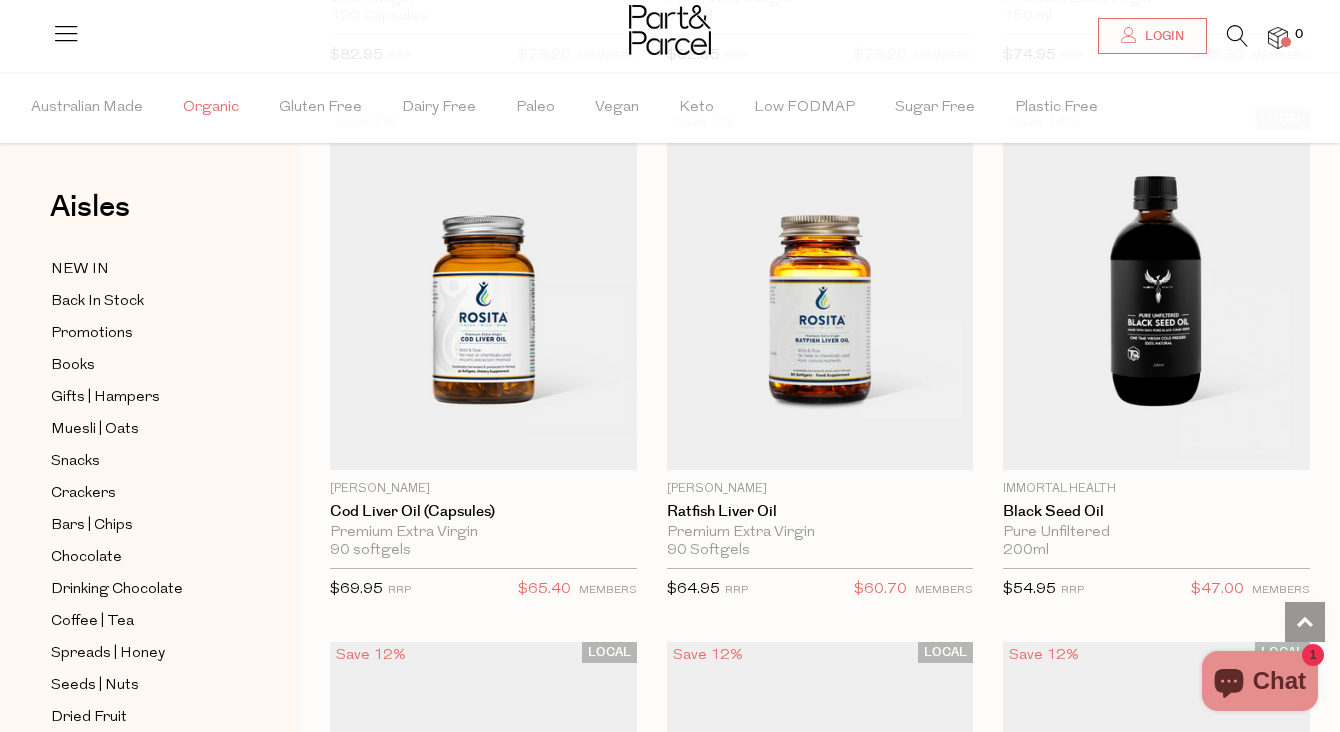 click on "Organic" at bounding box center [211, 108] 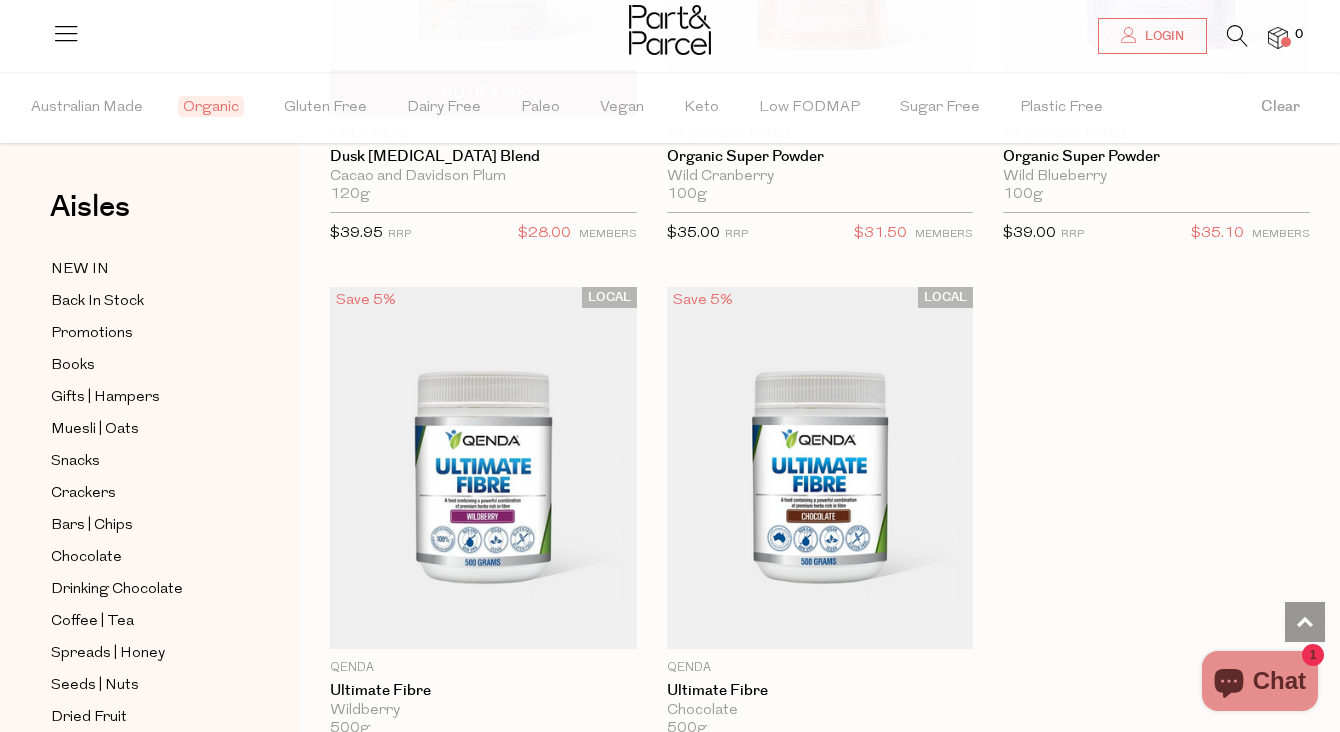scroll, scrollTop: 8537, scrollLeft: 0, axis: vertical 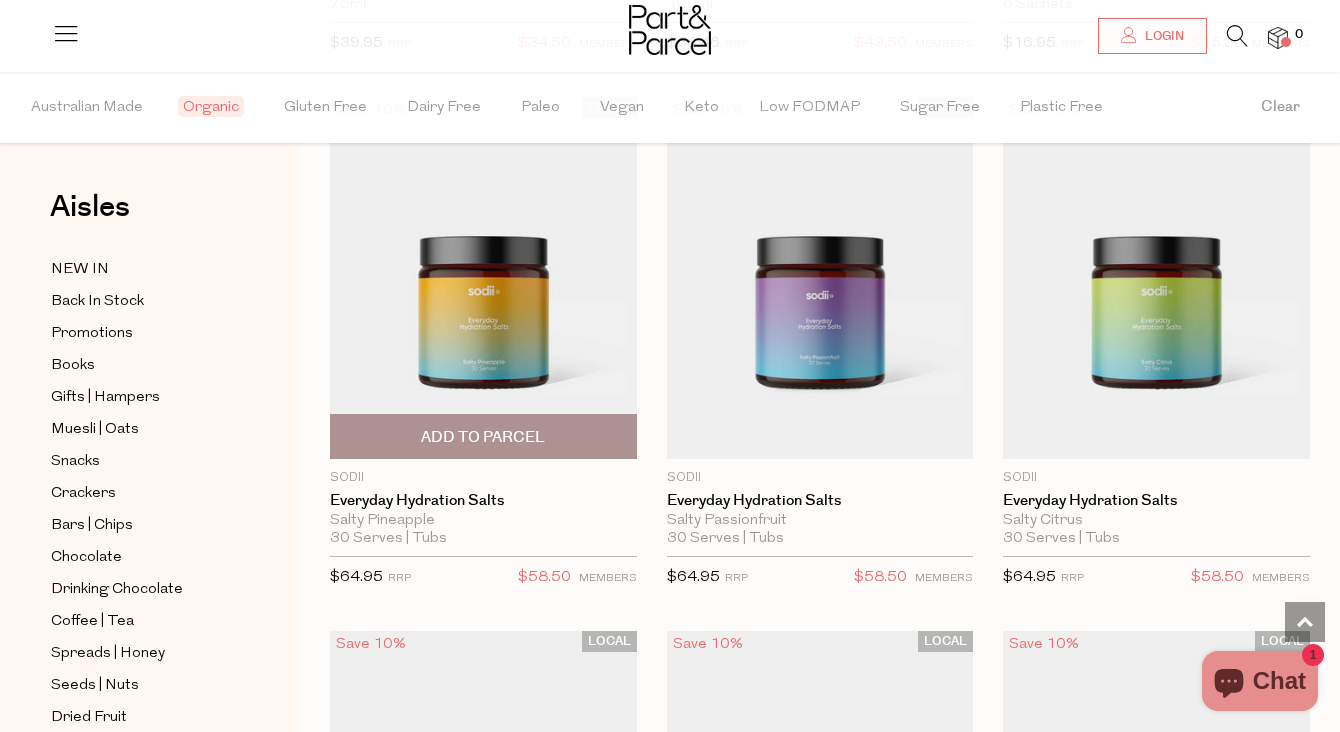 click at bounding box center [483, 278] 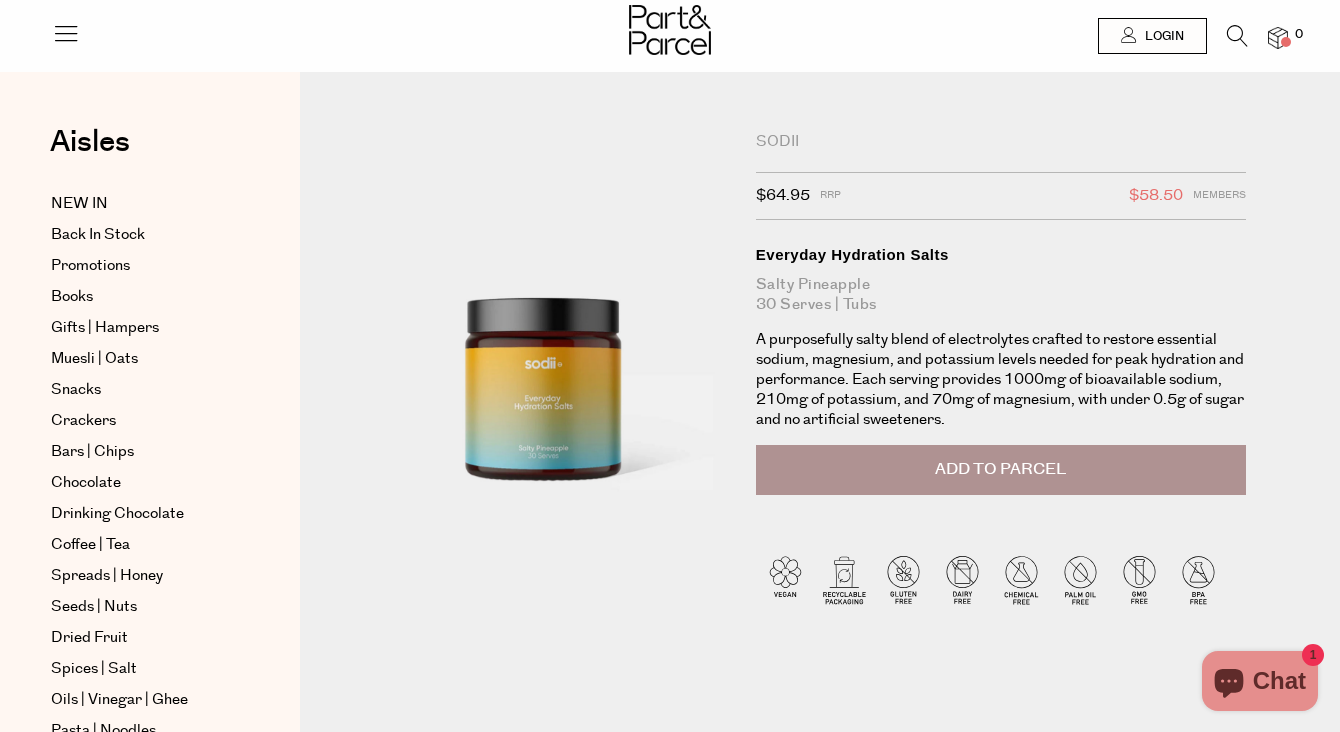 scroll, scrollTop: 0, scrollLeft: 0, axis: both 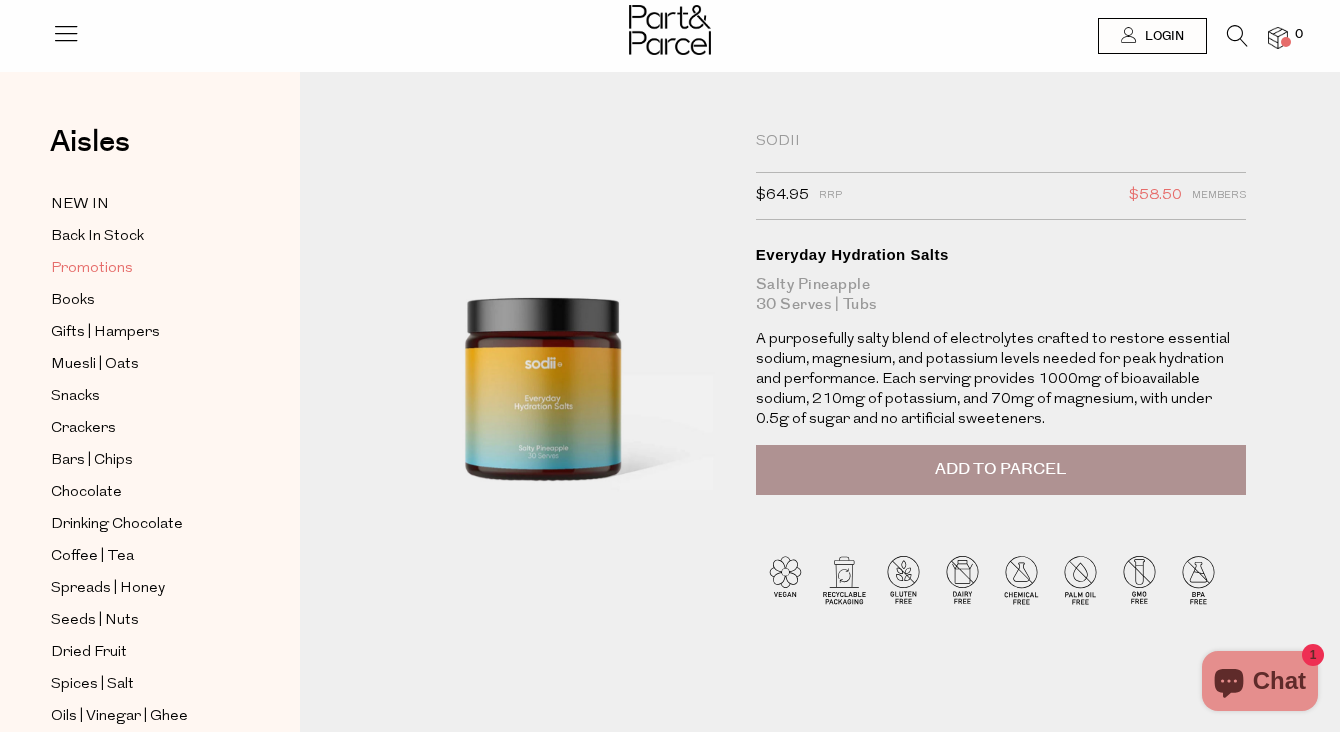 click on "Promotions" at bounding box center (92, 269) 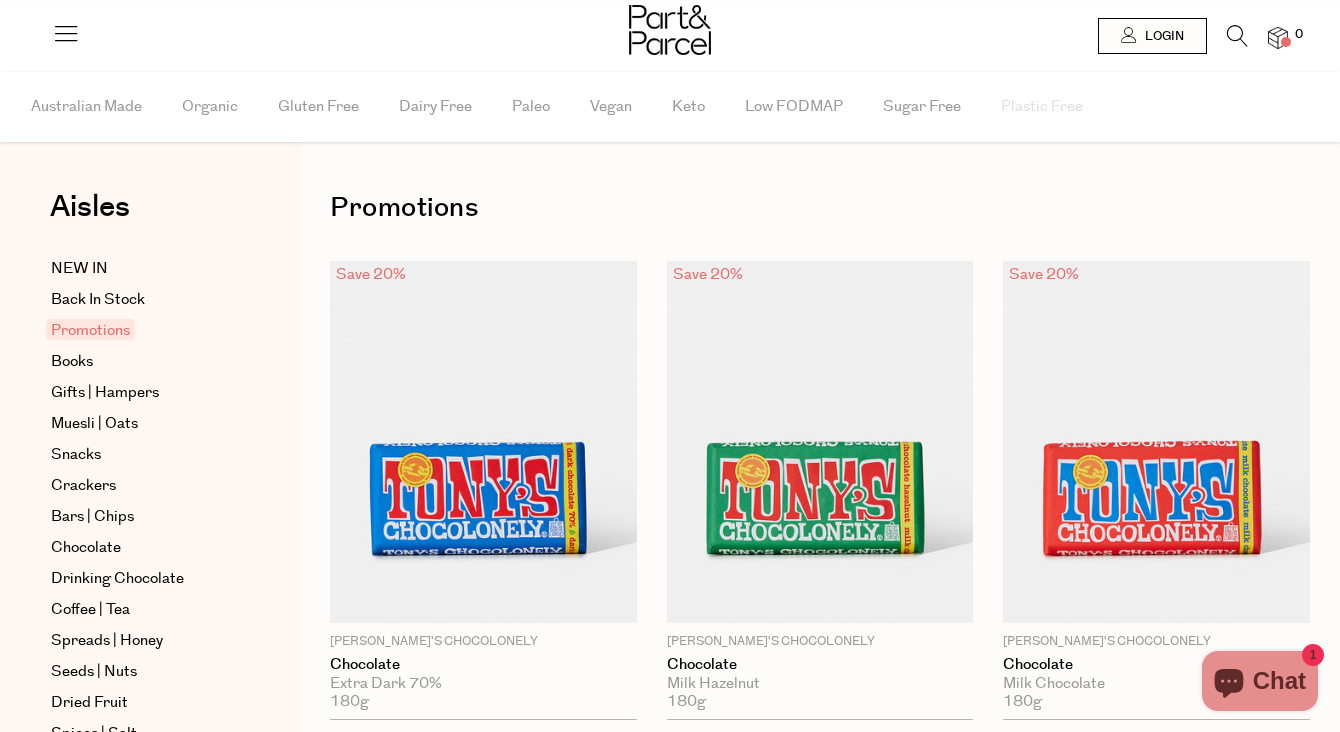 scroll, scrollTop: 0, scrollLeft: 0, axis: both 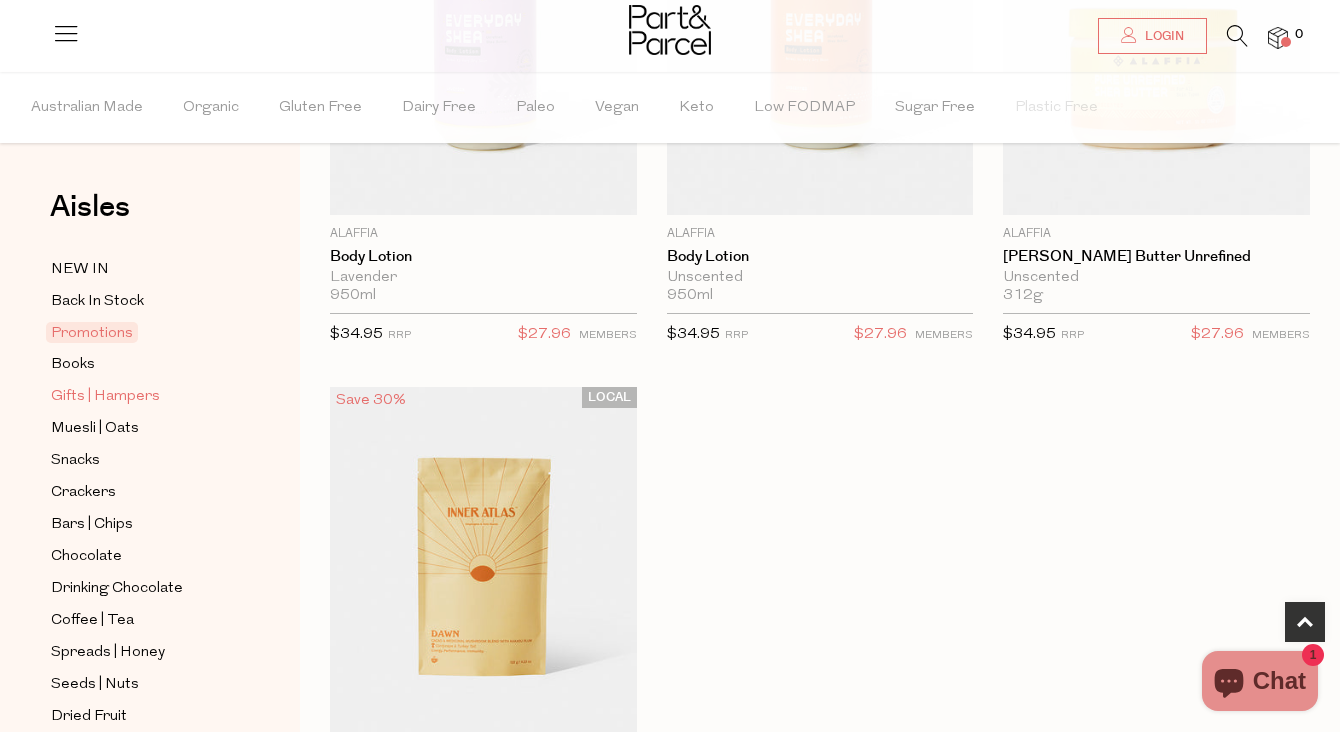 click on "Gifts | Hampers" at bounding box center (105, 397) 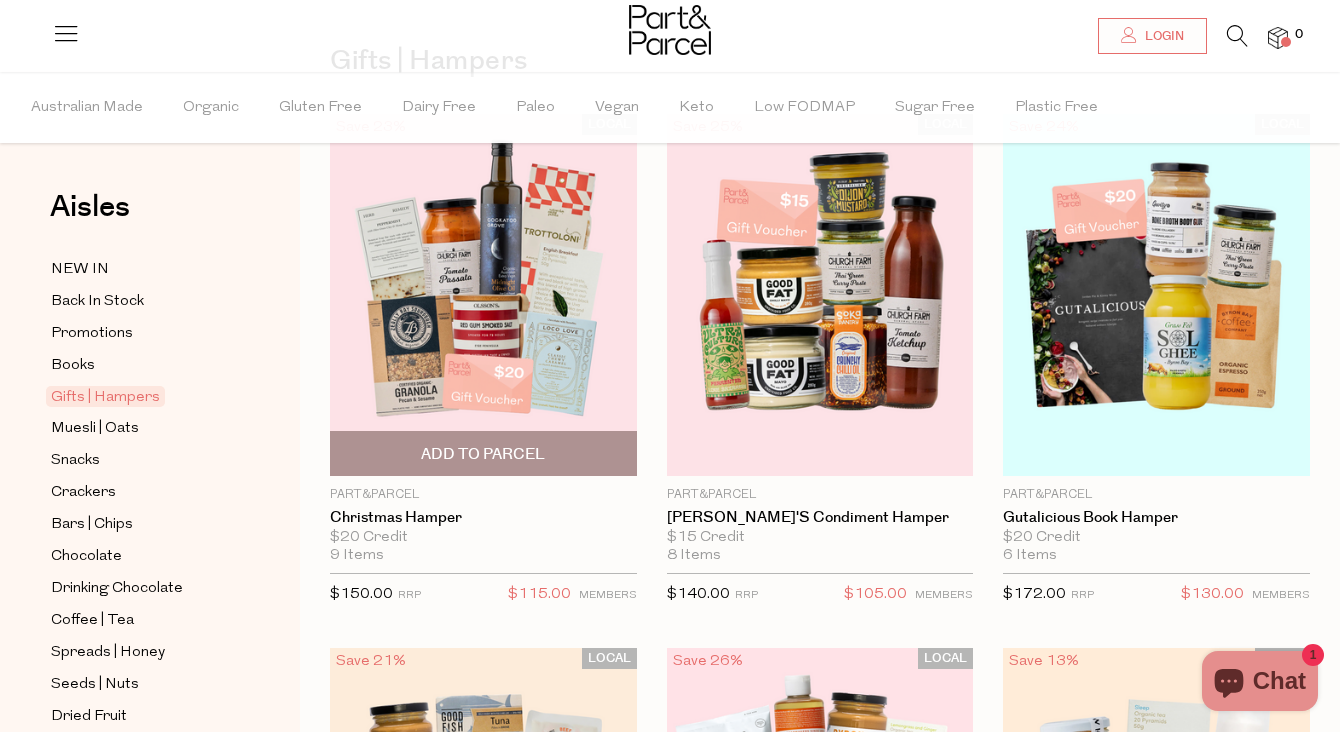 scroll, scrollTop: 170, scrollLeft: 0, axis: vertical 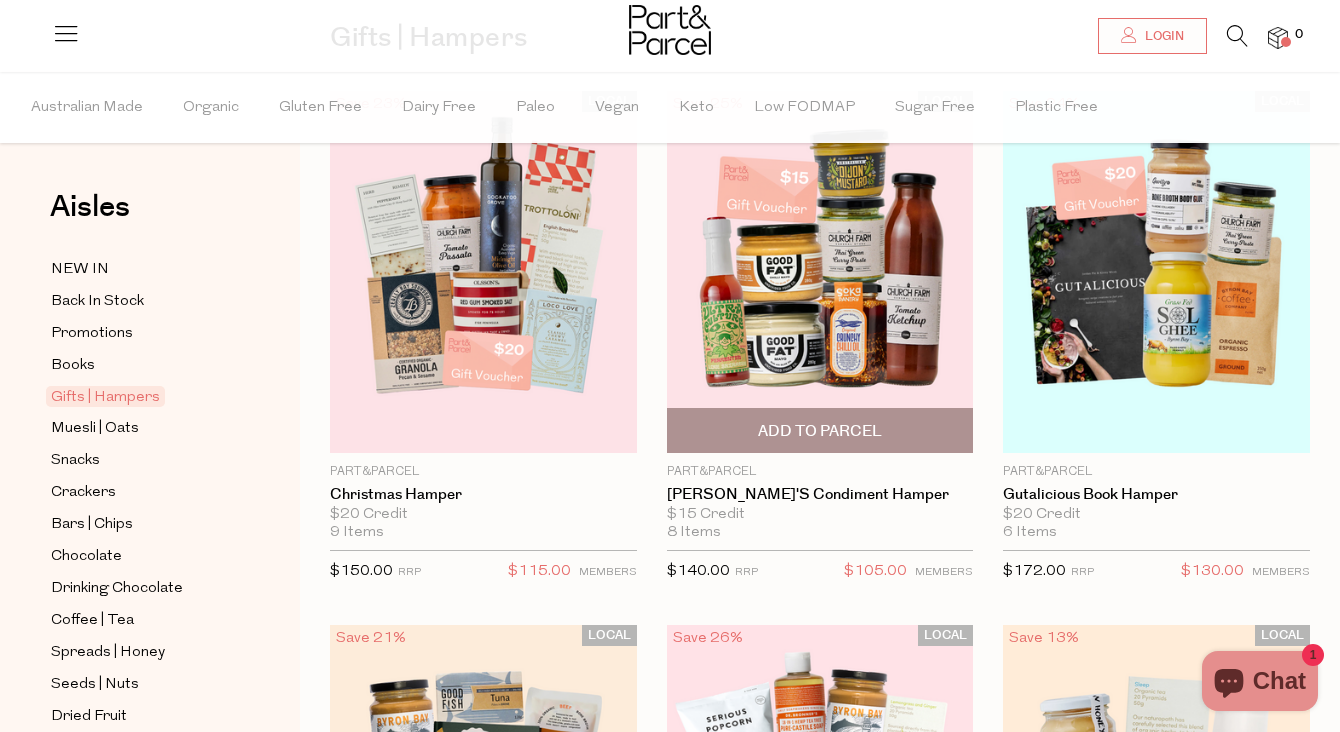 click at bounding box center (820, 272) 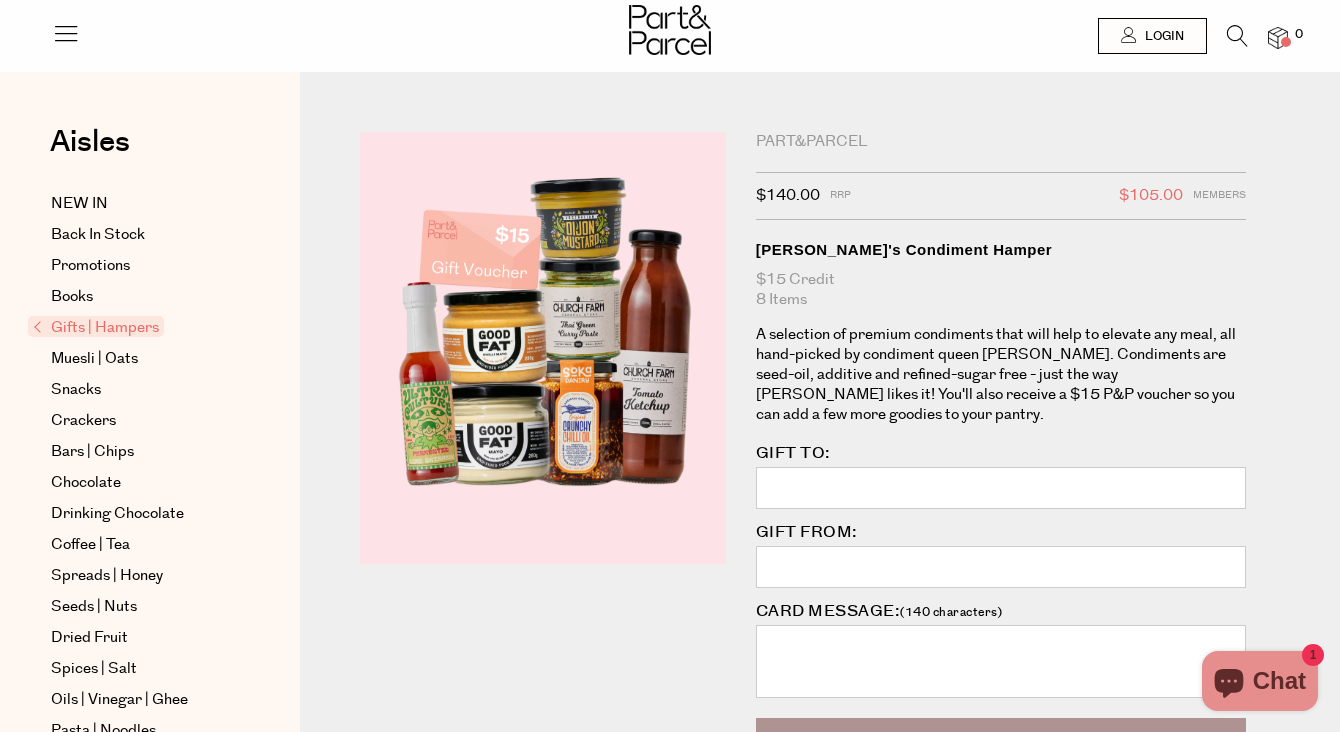 scroll, scrollTop: 0, scrollLeft: 0, axis: both 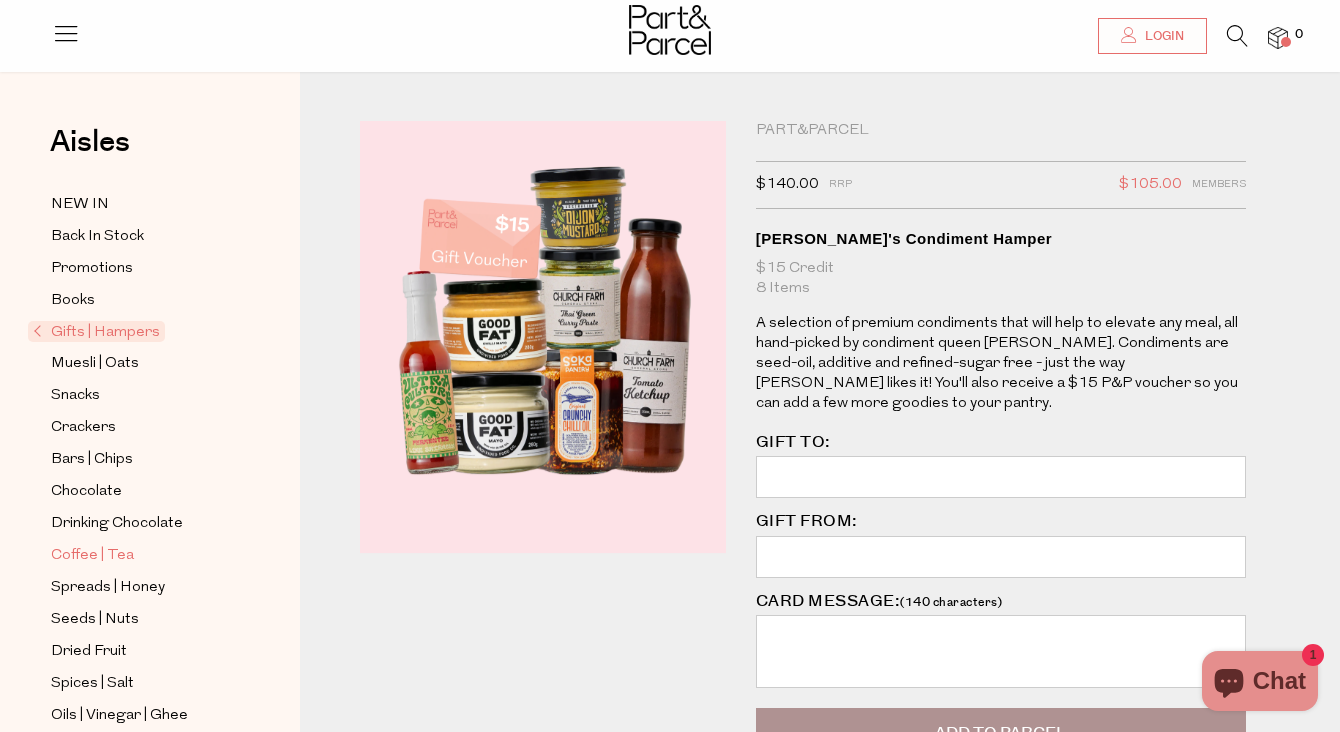 click on "Coffee | Tea" at bounding box center [92, 556] 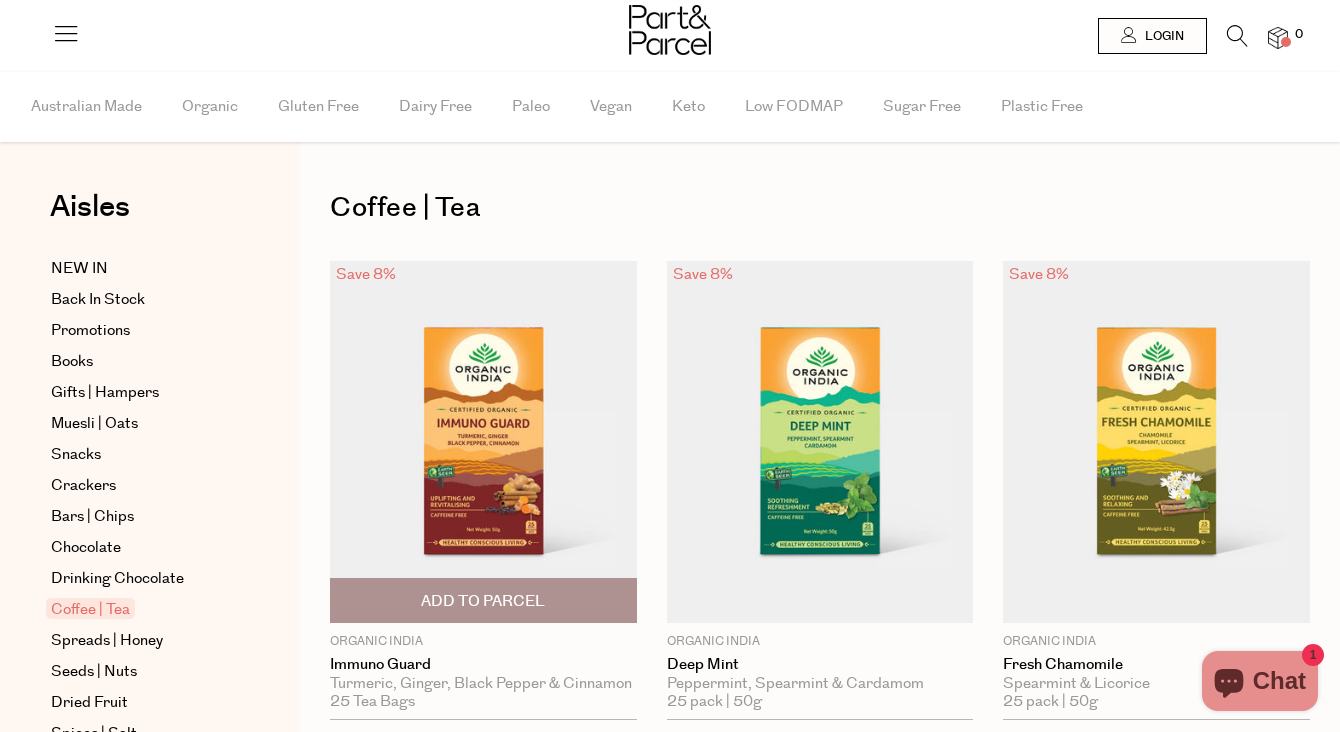scroll, scrollTop: 0, scrollLeft: 0, axis: both 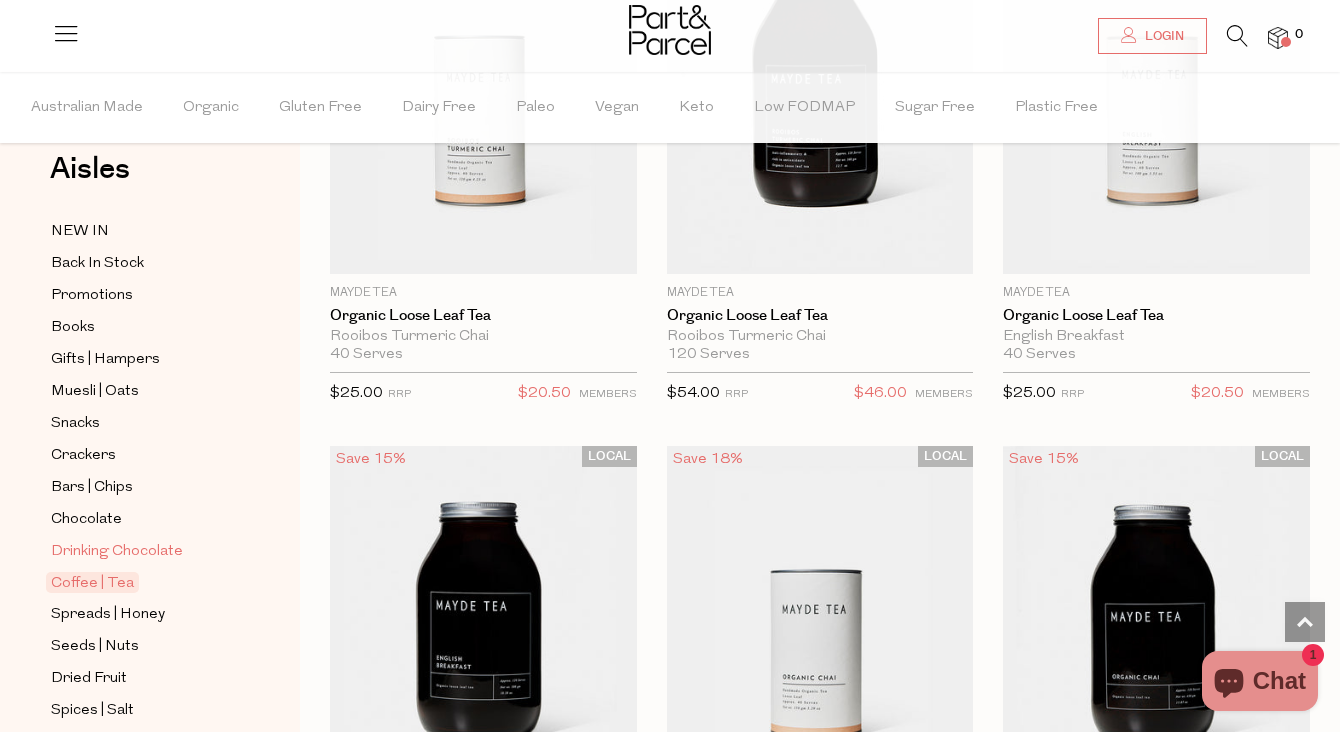 click on "Drinking Chocolate" at bounding box center [117, 552] 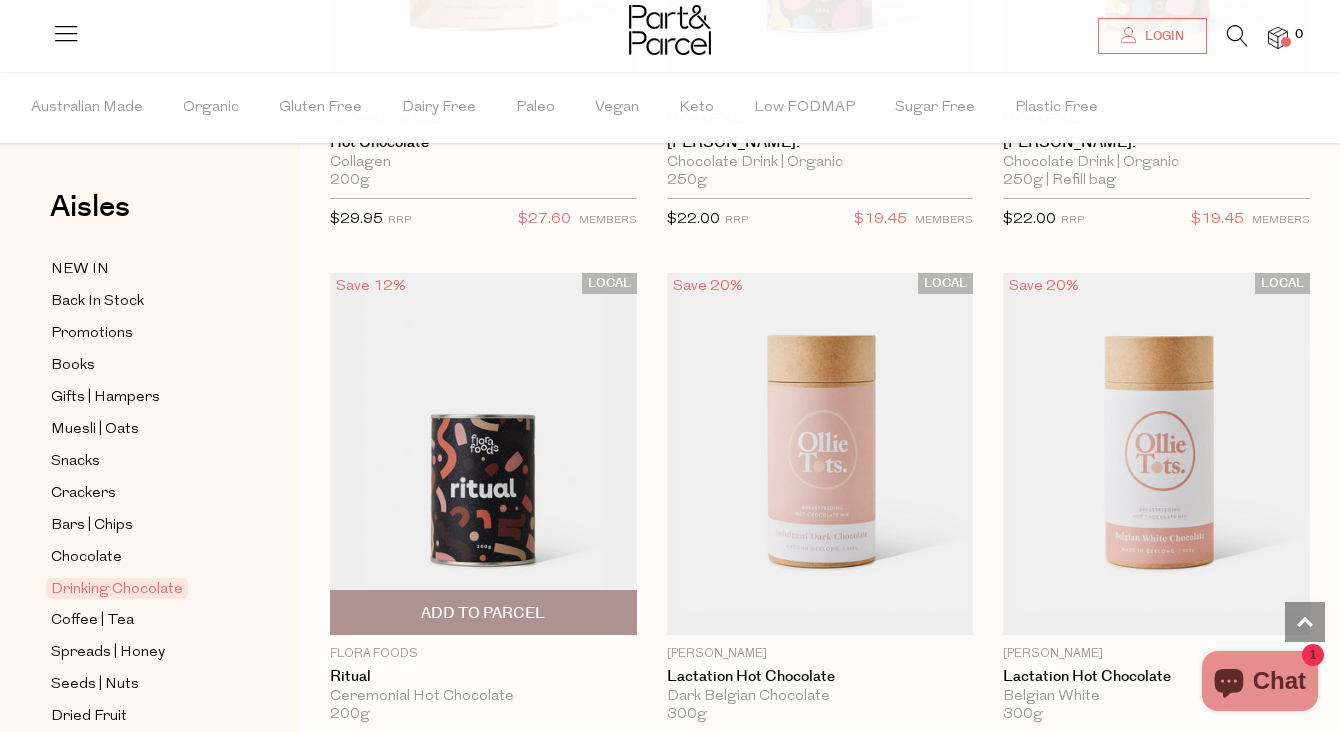 scroll, scrollTop: 2644, scrollLeft: 0, axis: vertical 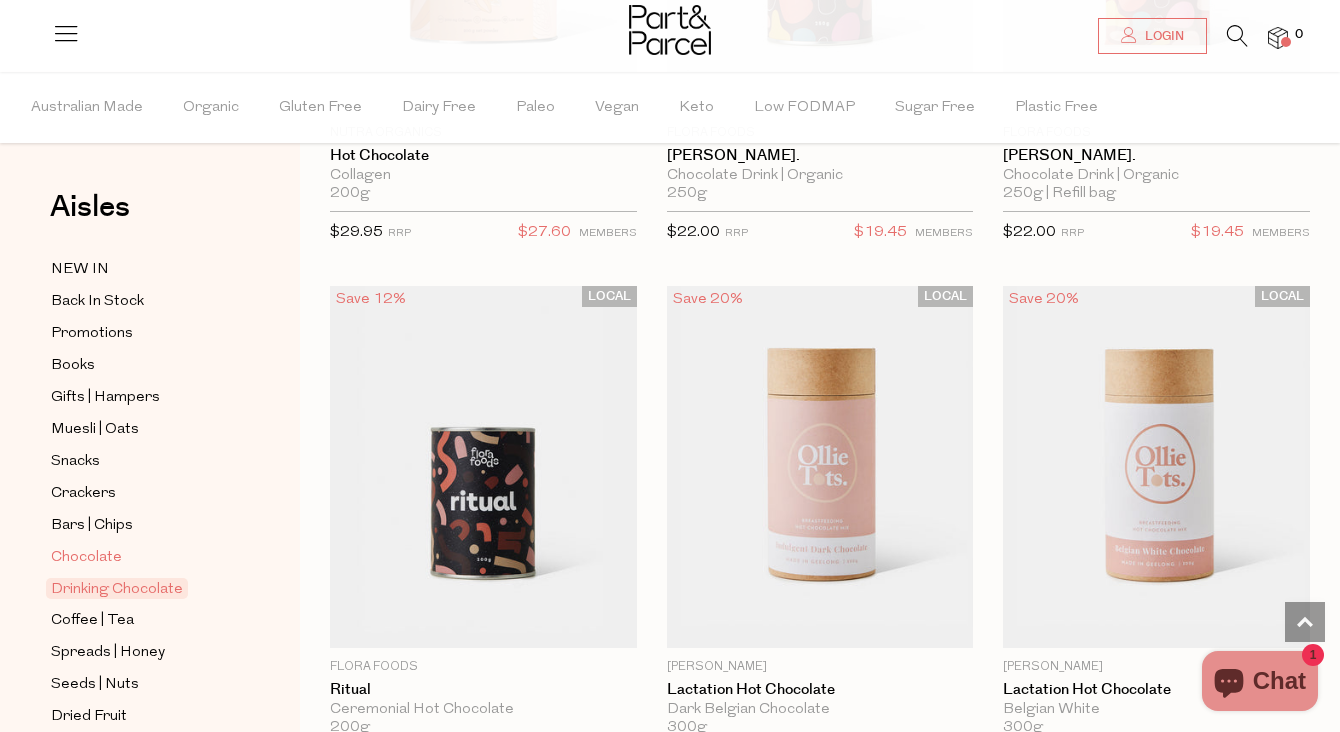 click on "Chocolate" at bounding box center (86, 558) 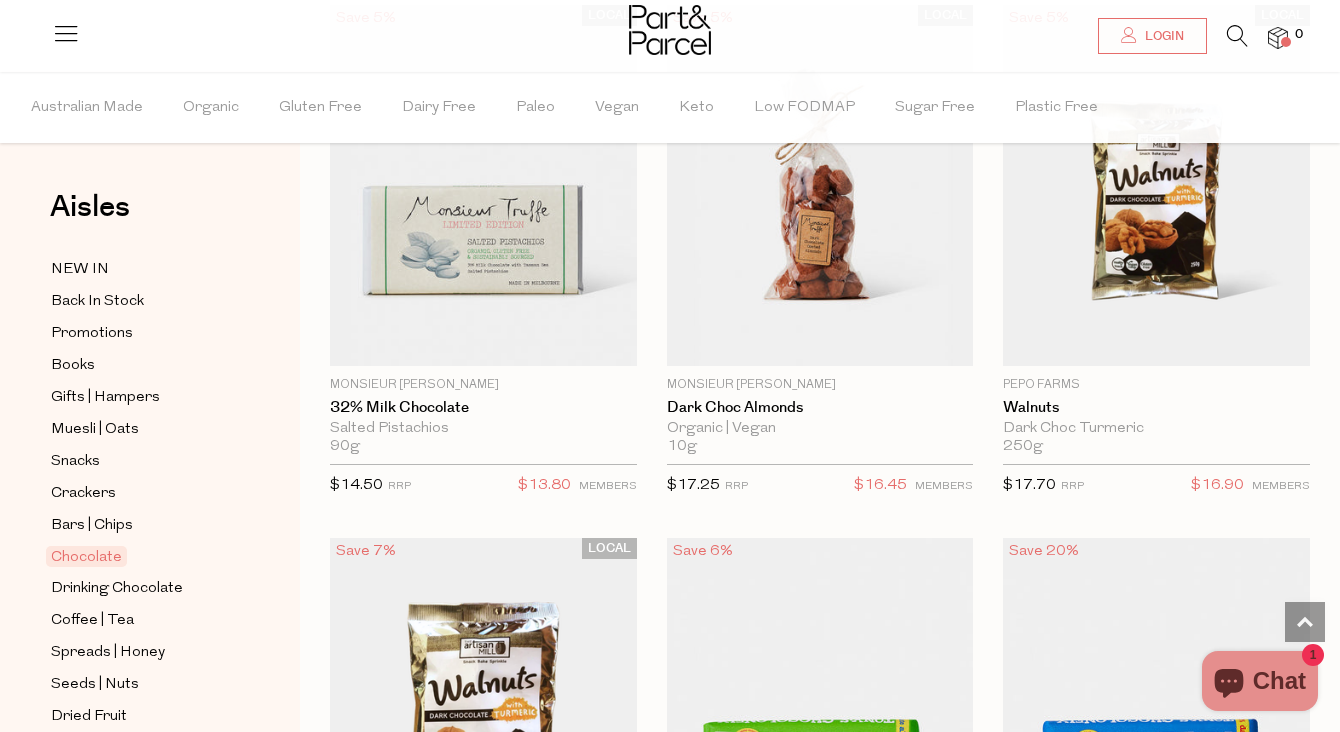 scroll, scrollTop: 6140, scrollLeft: 0, axis: vertical 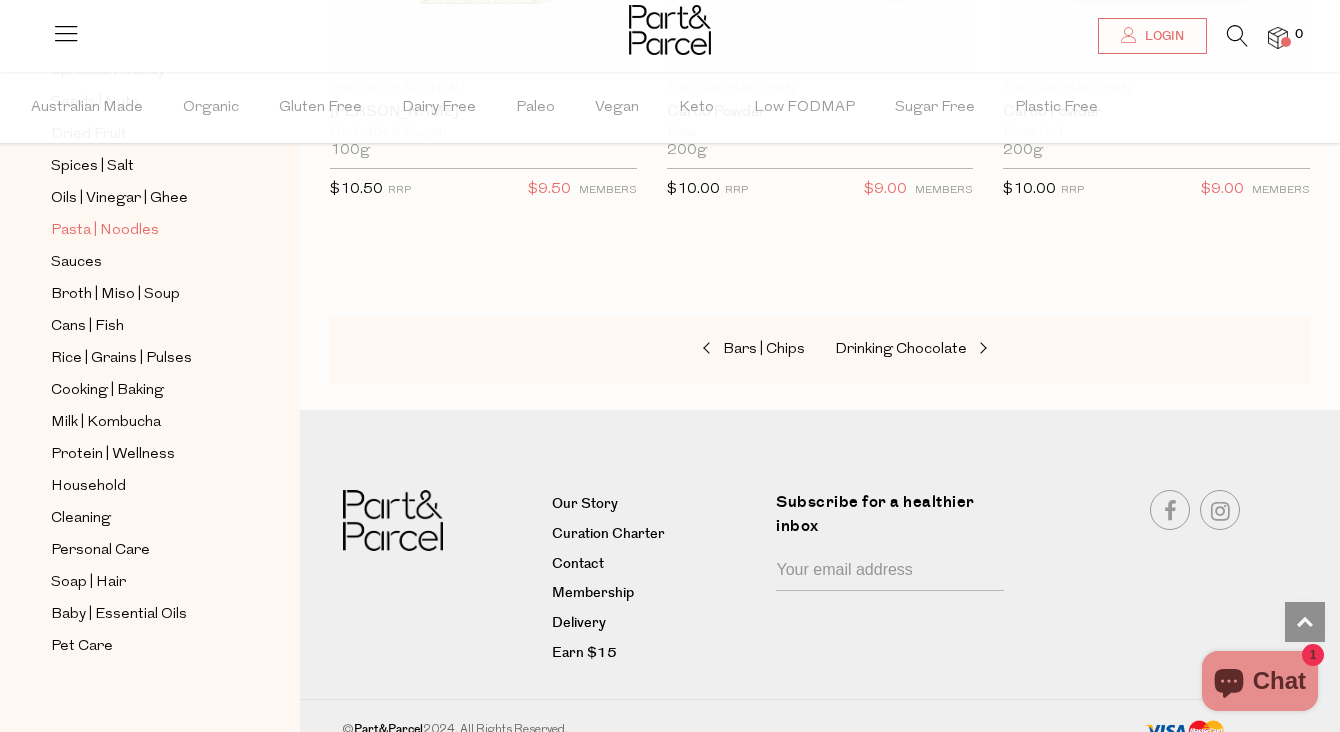 click on "Pasta | Noodles" at bounding box center [105, 231] 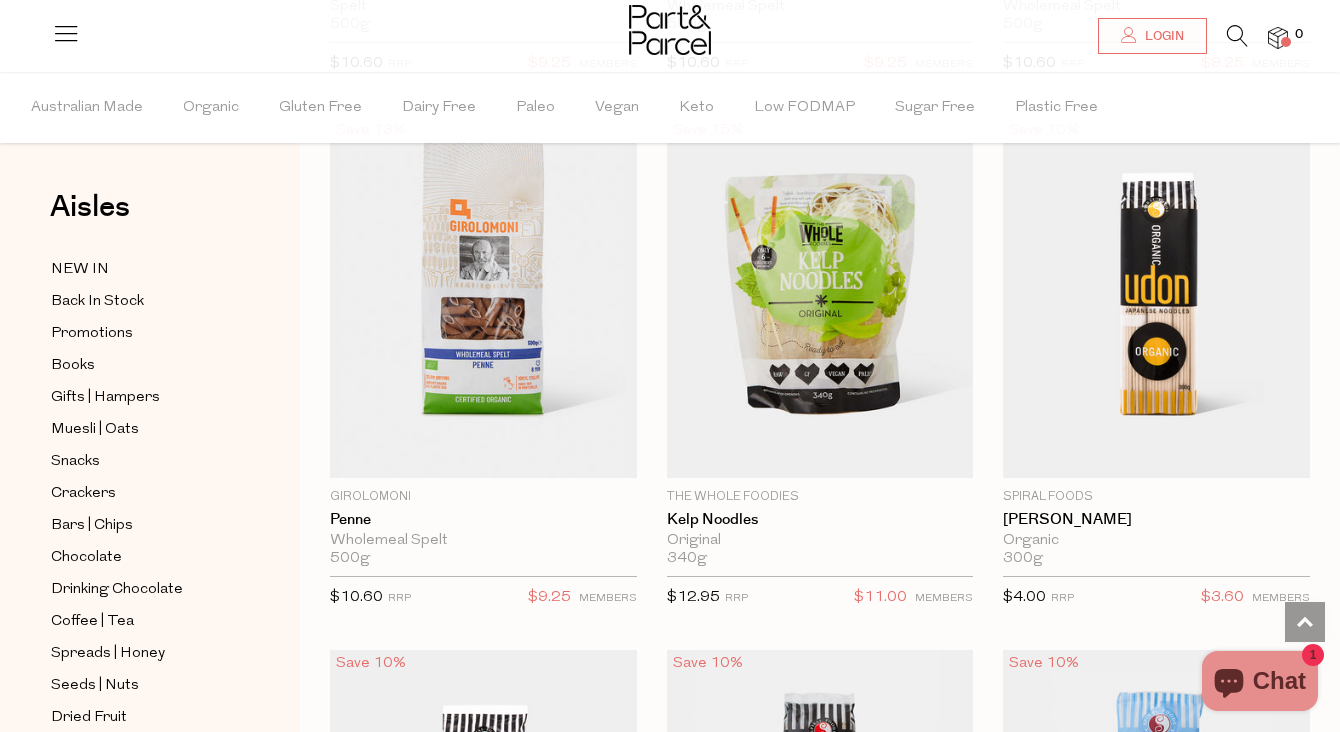 scroll, scrollTop: 5729, scrollLeft: 0, axis: vertical 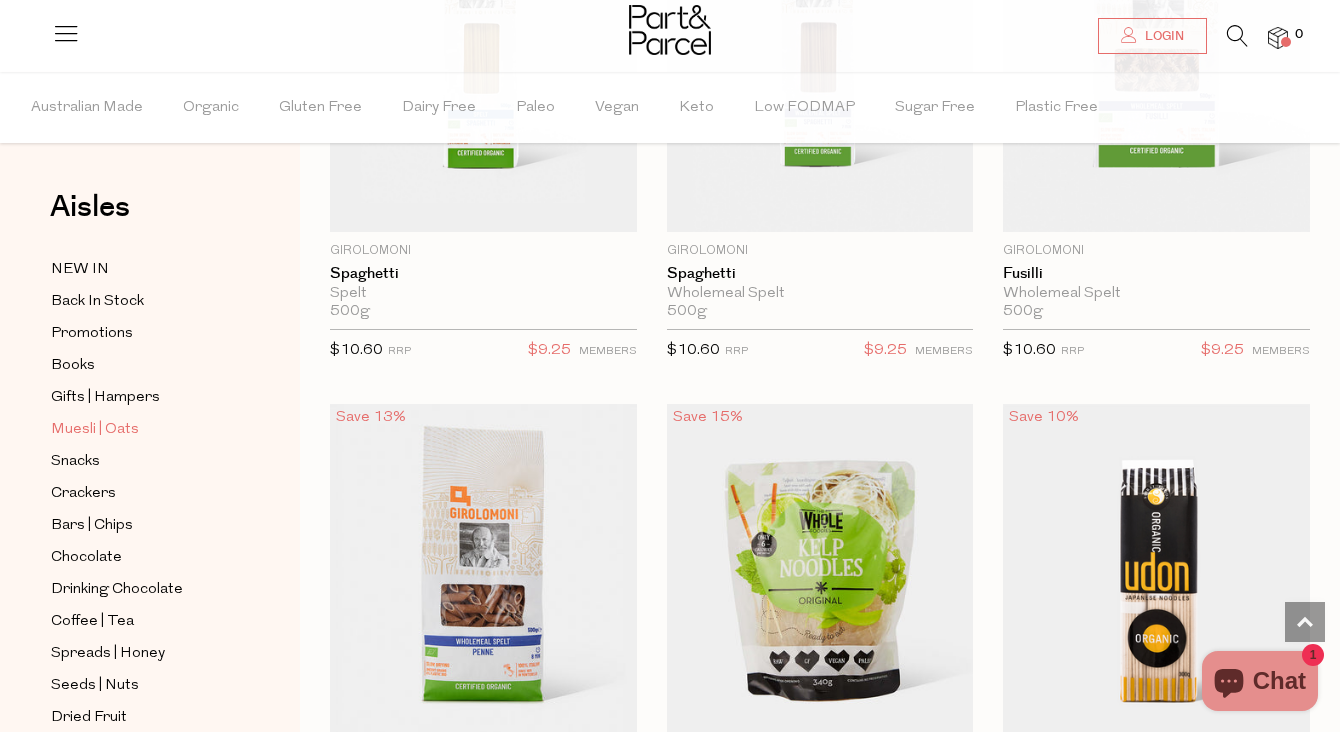 click on "Muesli | Oats" at bounding box center [95, 430] 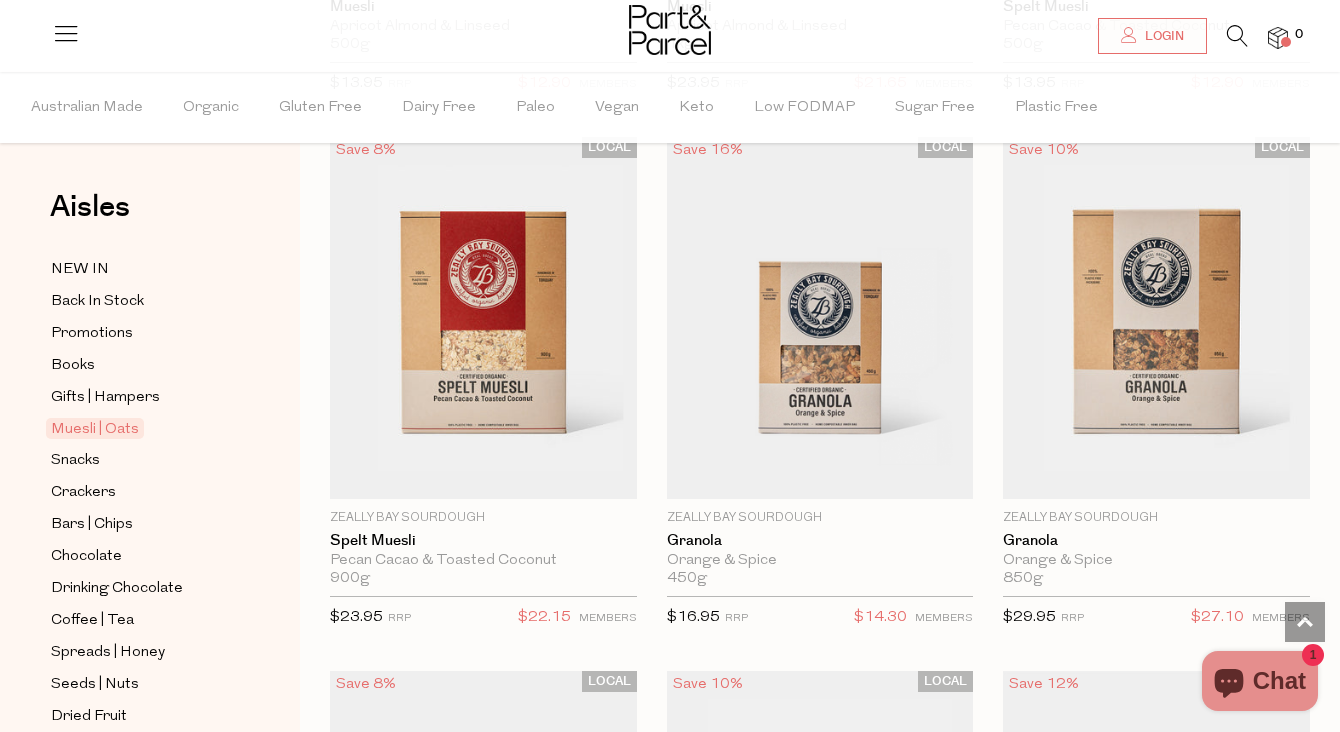 scroll, scrollTop: 2762, scrollLeft: 0, axis: vertical 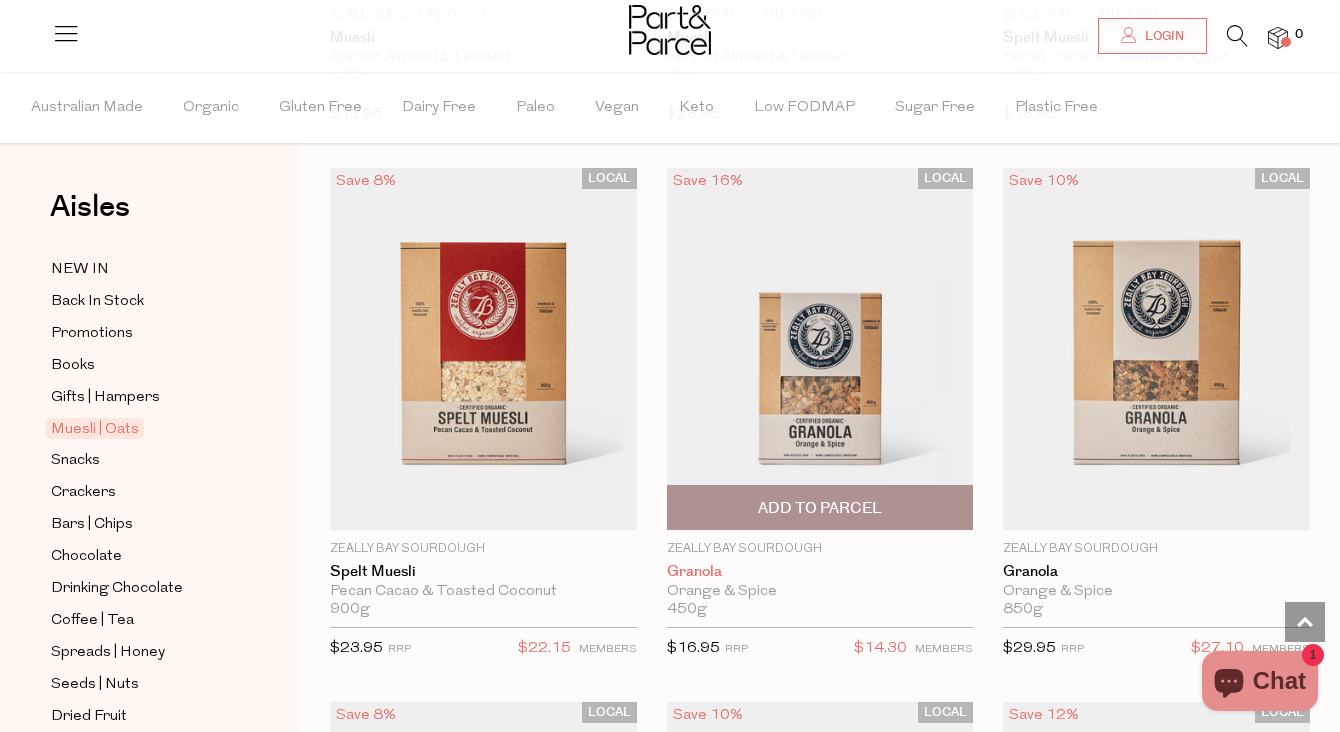 click on "Granola" at bounding box center (820, 572) 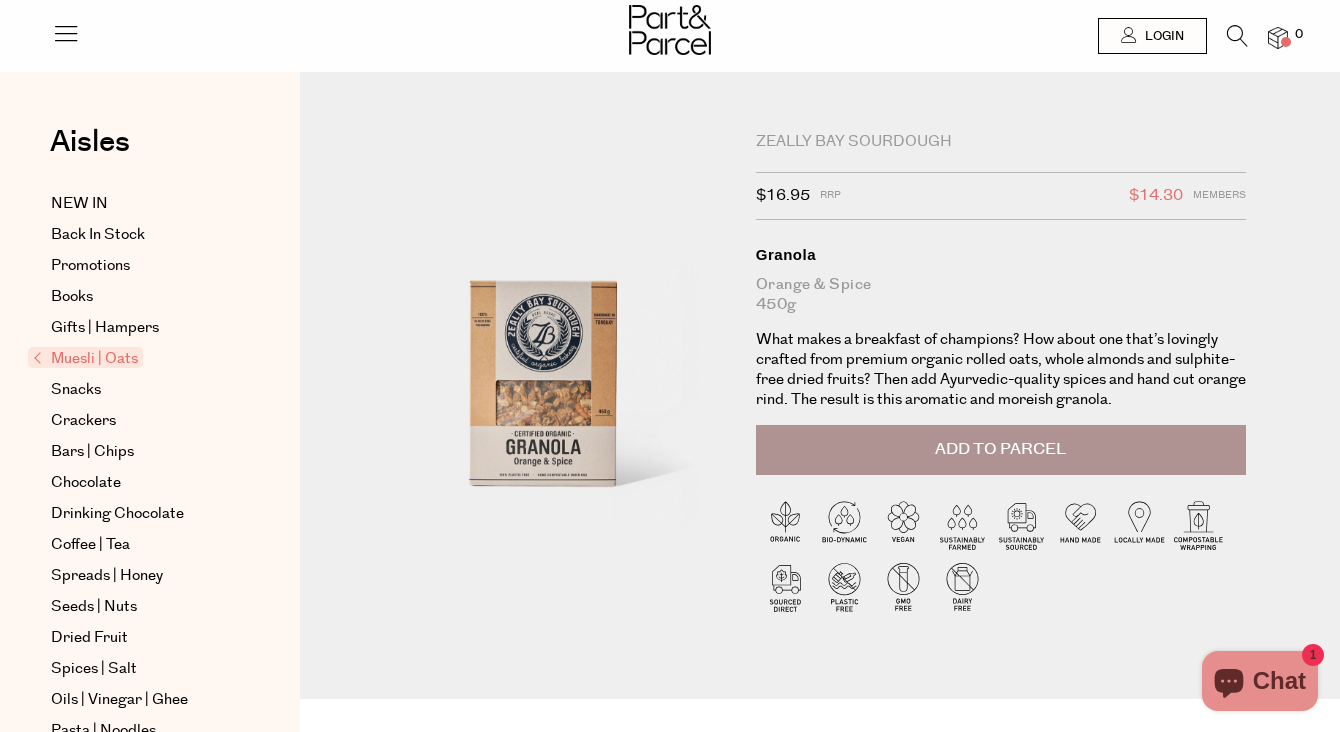 scroll, scrollTop: 0, scrollLeft: 0, axis: both 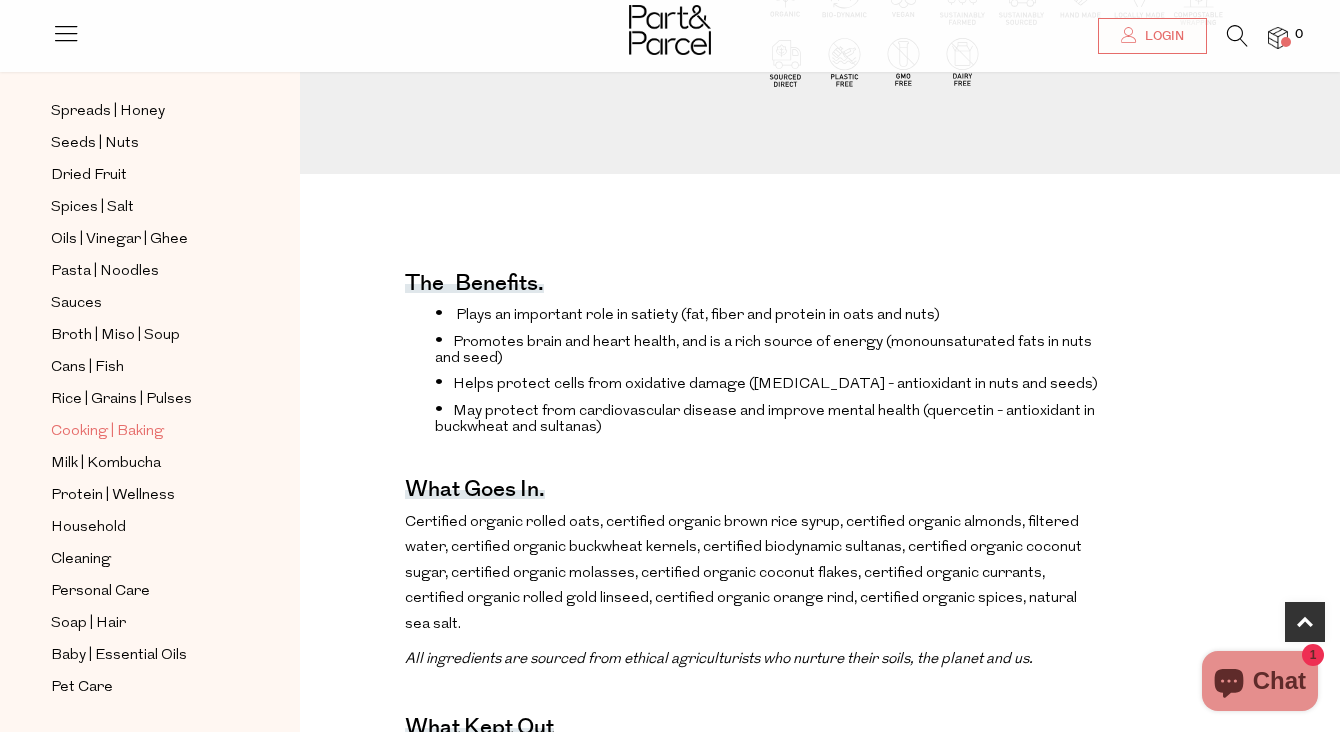 click on "Cooking | Baking" at bounding box center [142, 431] 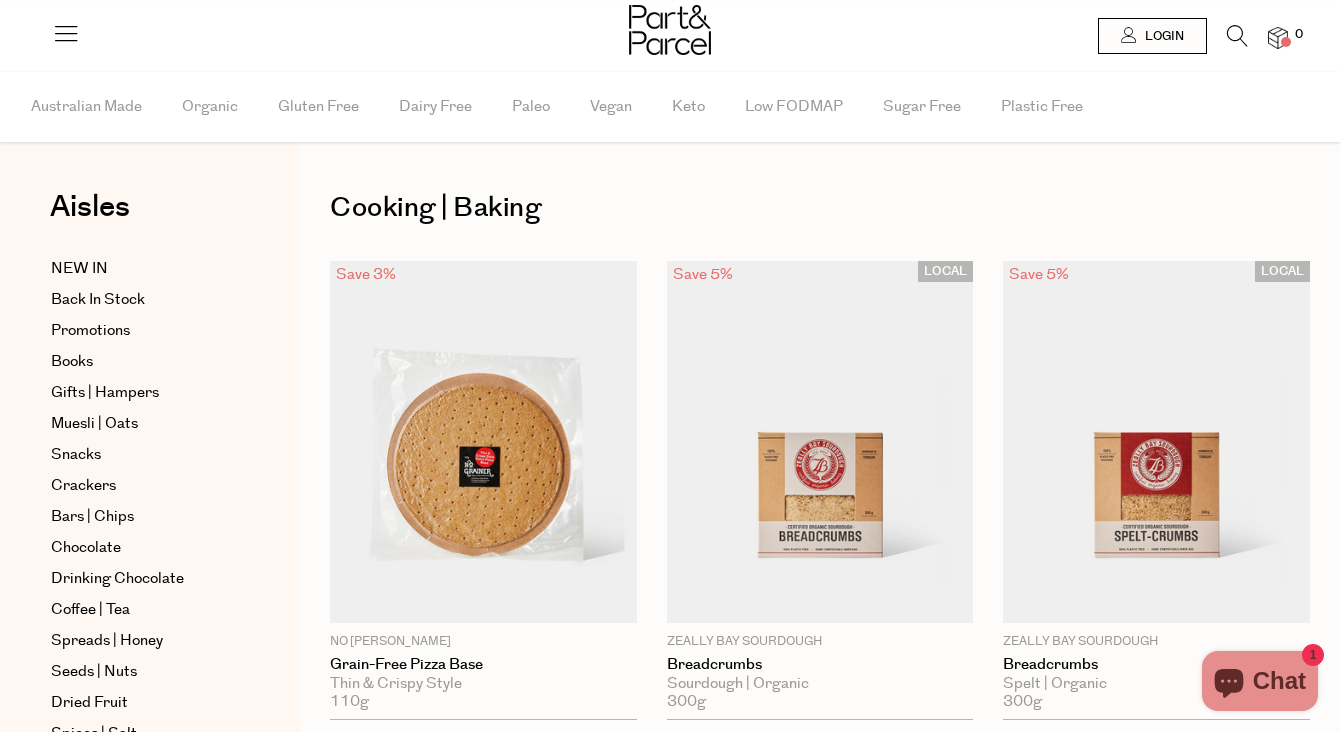 scroll, scrollTop: 0, scrollLeft: 0, axis: both 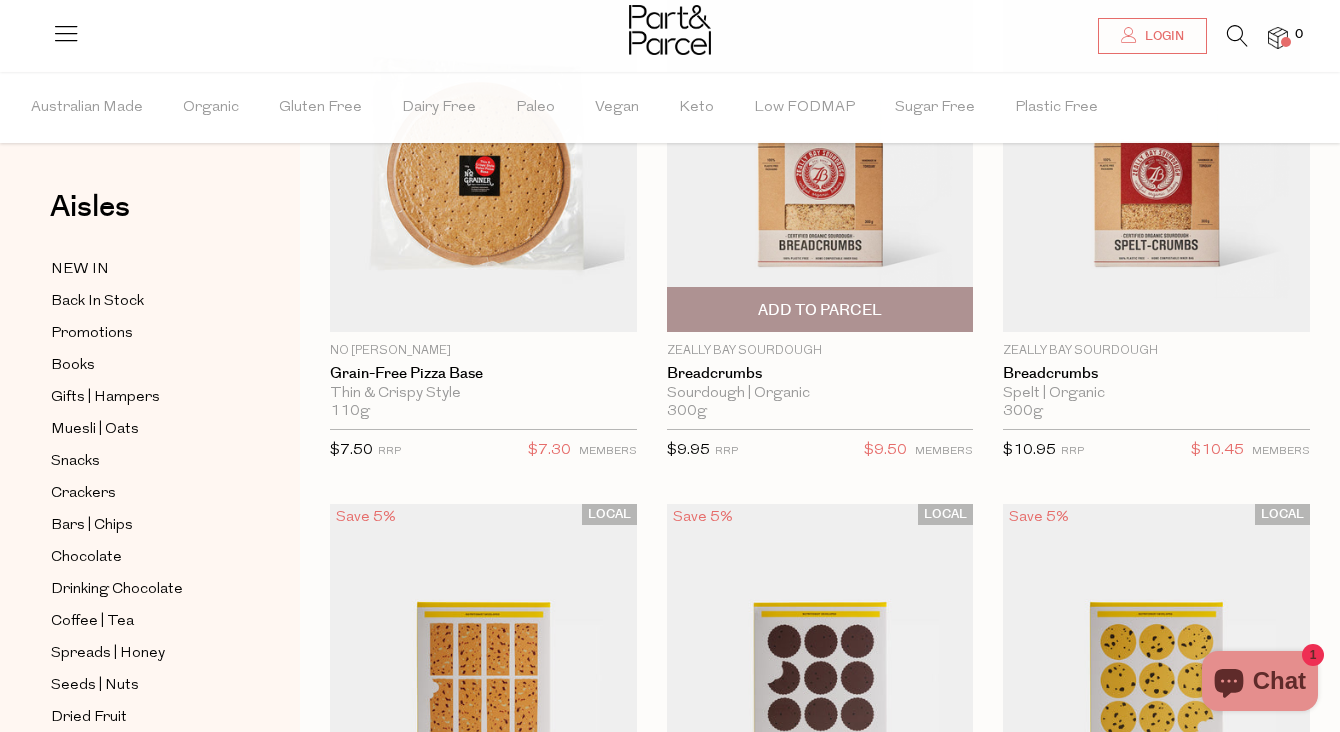 click at bounding box center (820, 151) 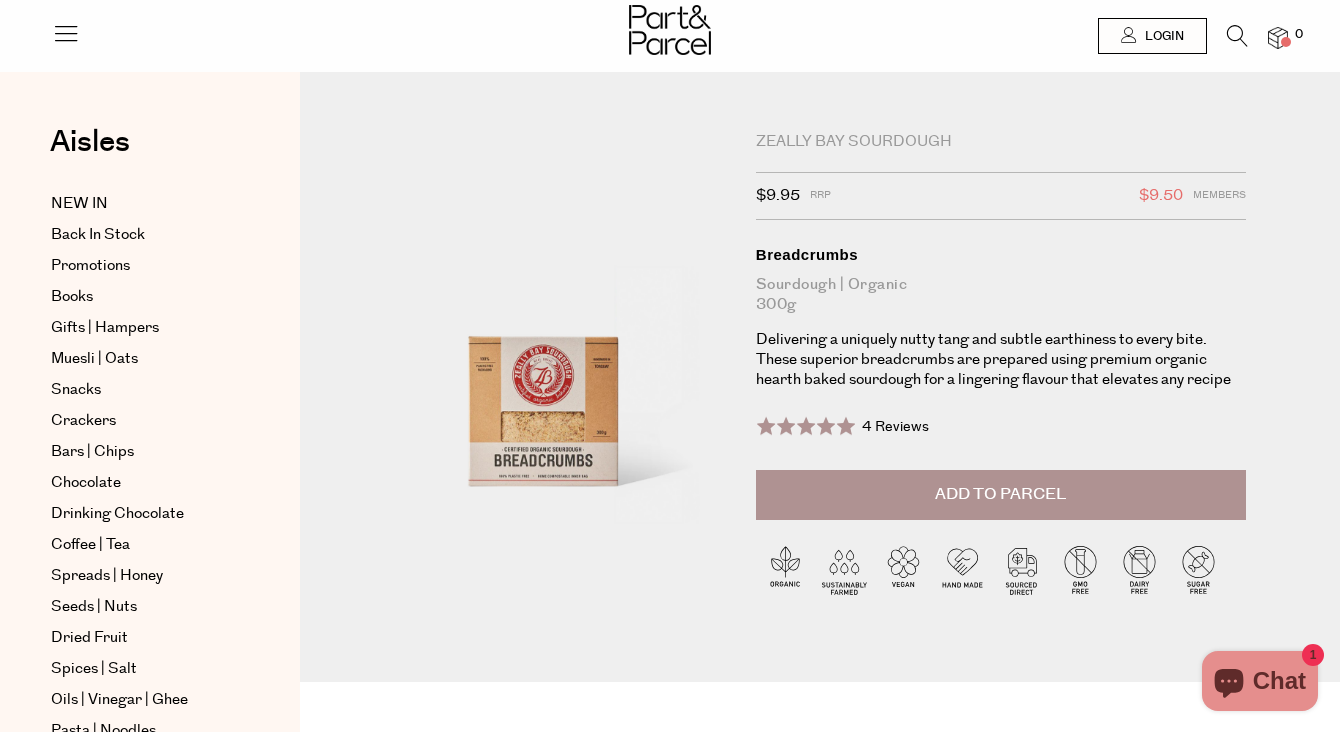 scroll, scrollTop: 50, scrollLeft: 0, axis: vertical 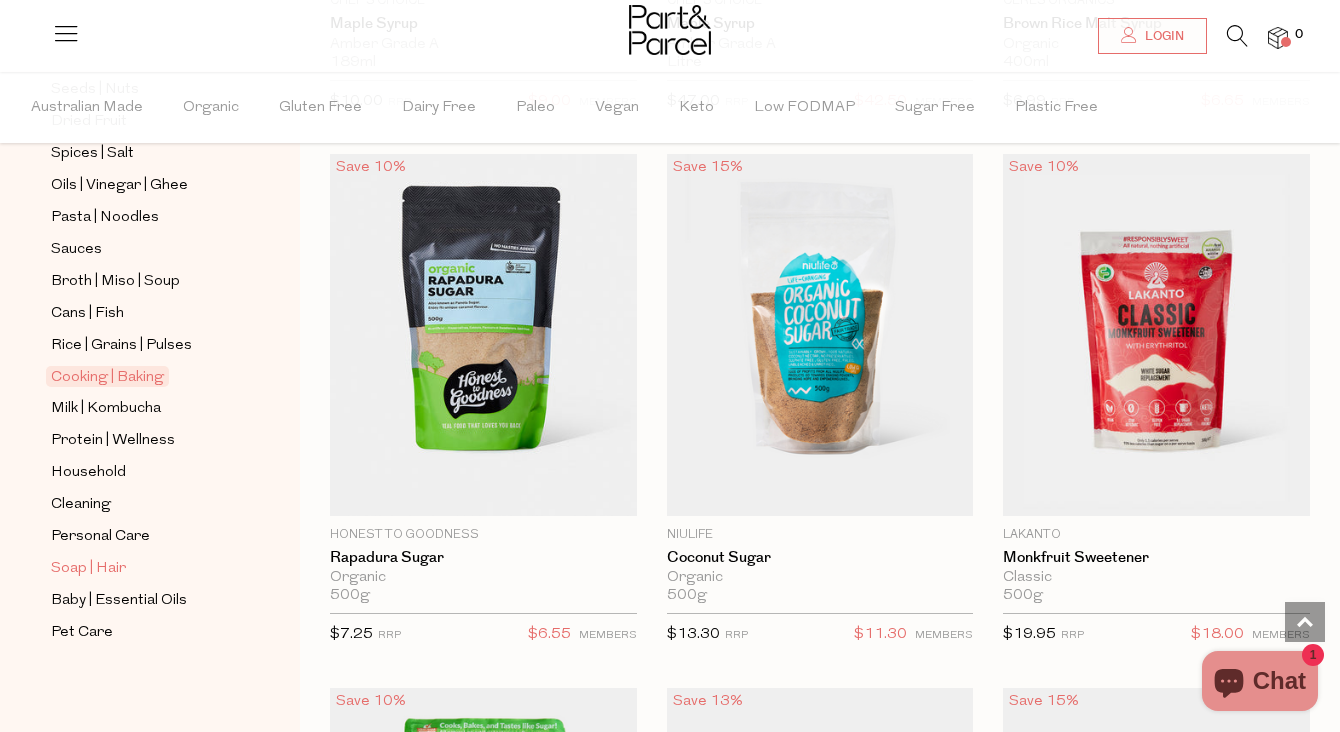 click on "Soap | Hair" at bounding box center [88, 569] 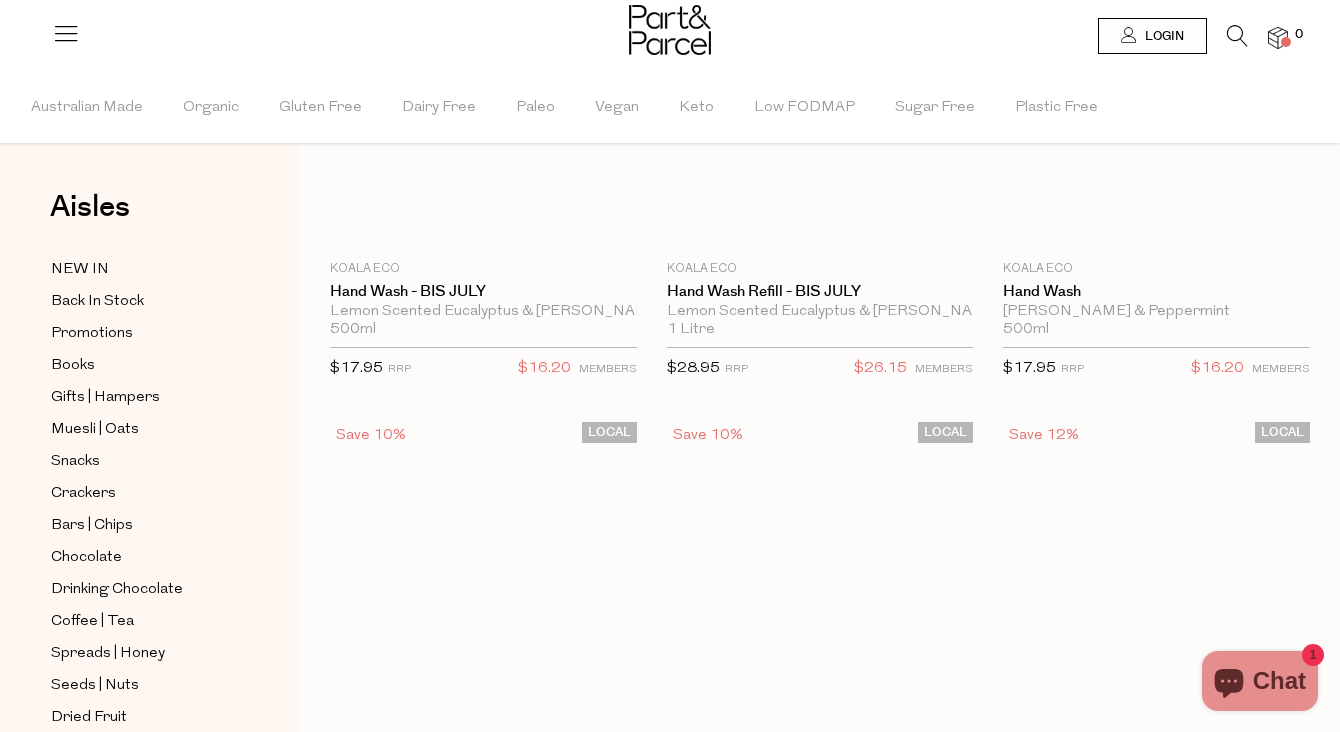 scroll, scrollTop: 0, scrollLeft: 0, axis: both 